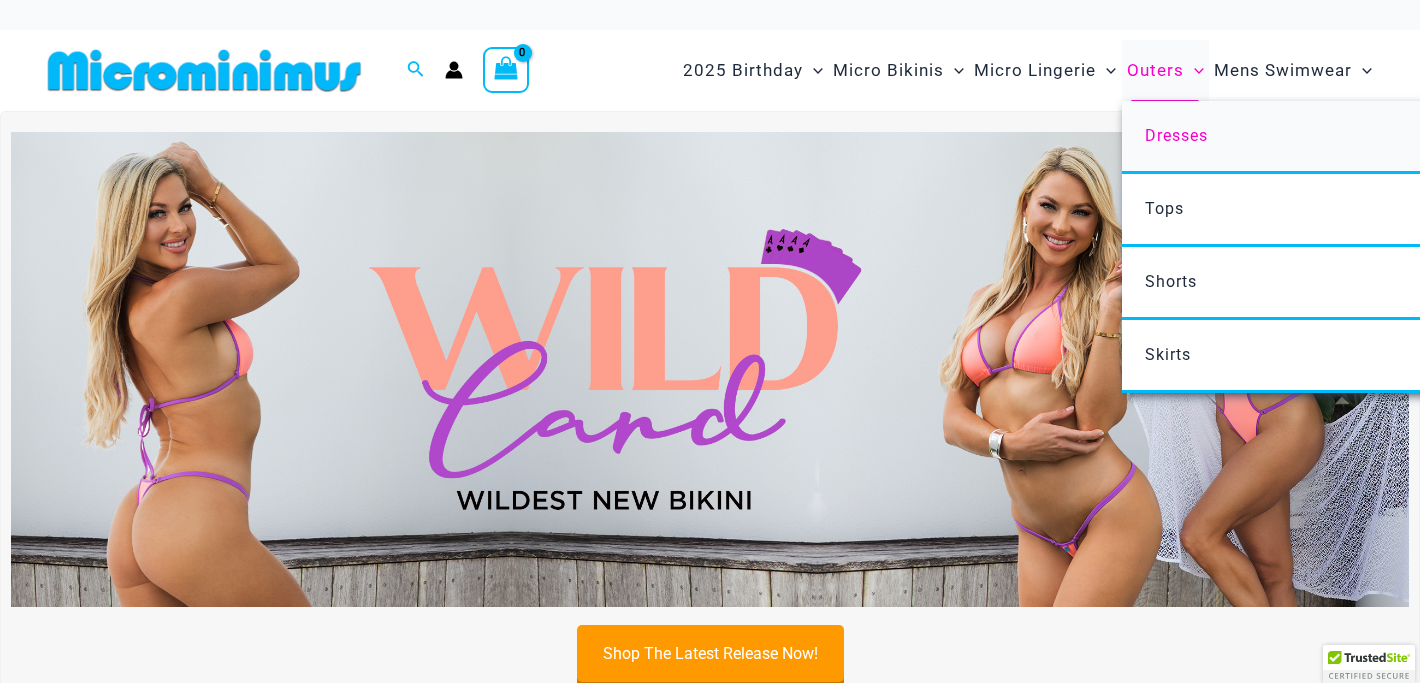 scroll, scrollTop: 0, scrollLeft: 0, axis: both 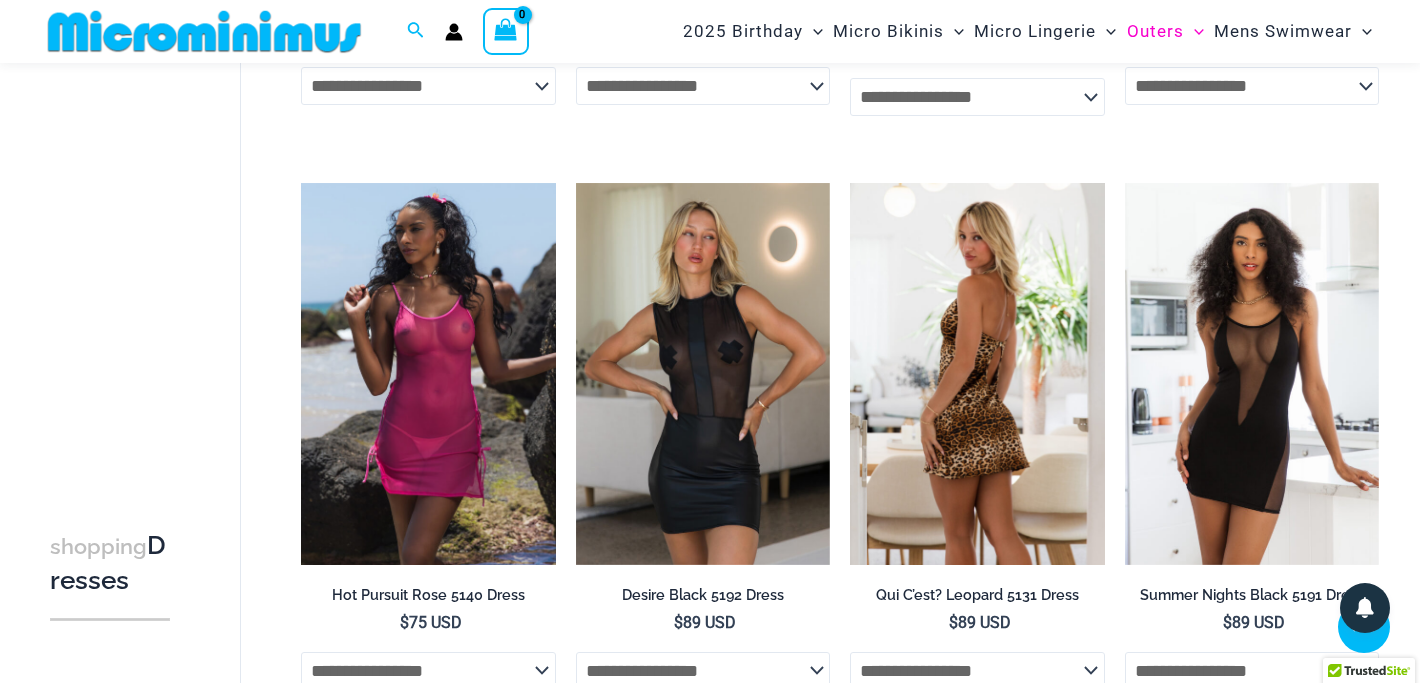 click at bounding box center (977, 374) 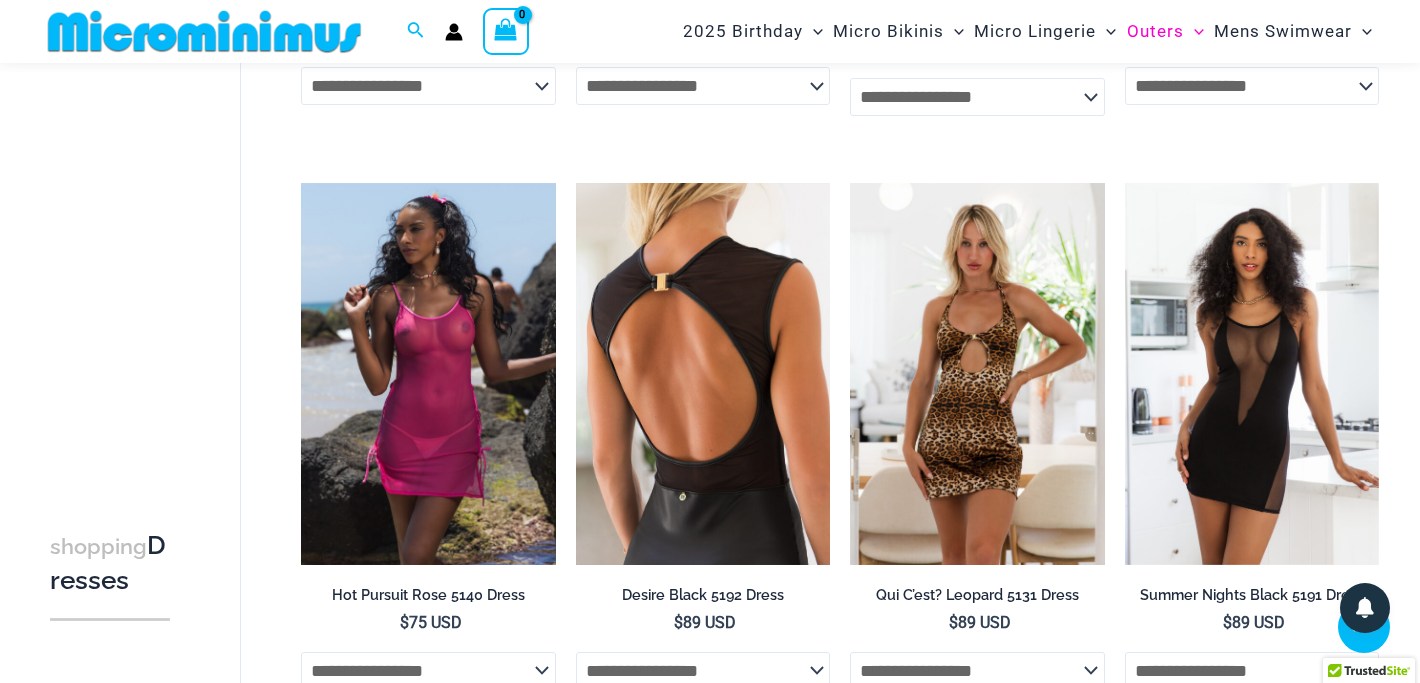 click at bounding box center [703, 374] 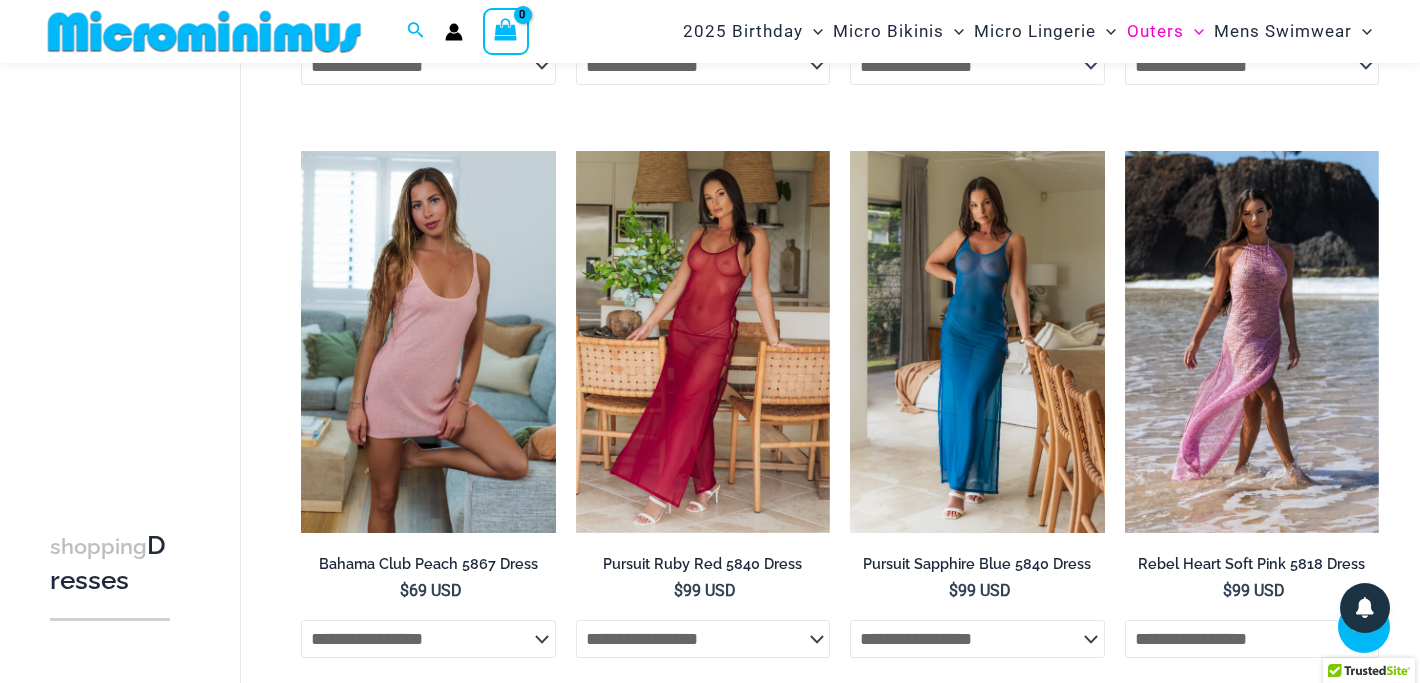 scroll, scrollTop: 1235, scrollLeft: 0, axis: vertical 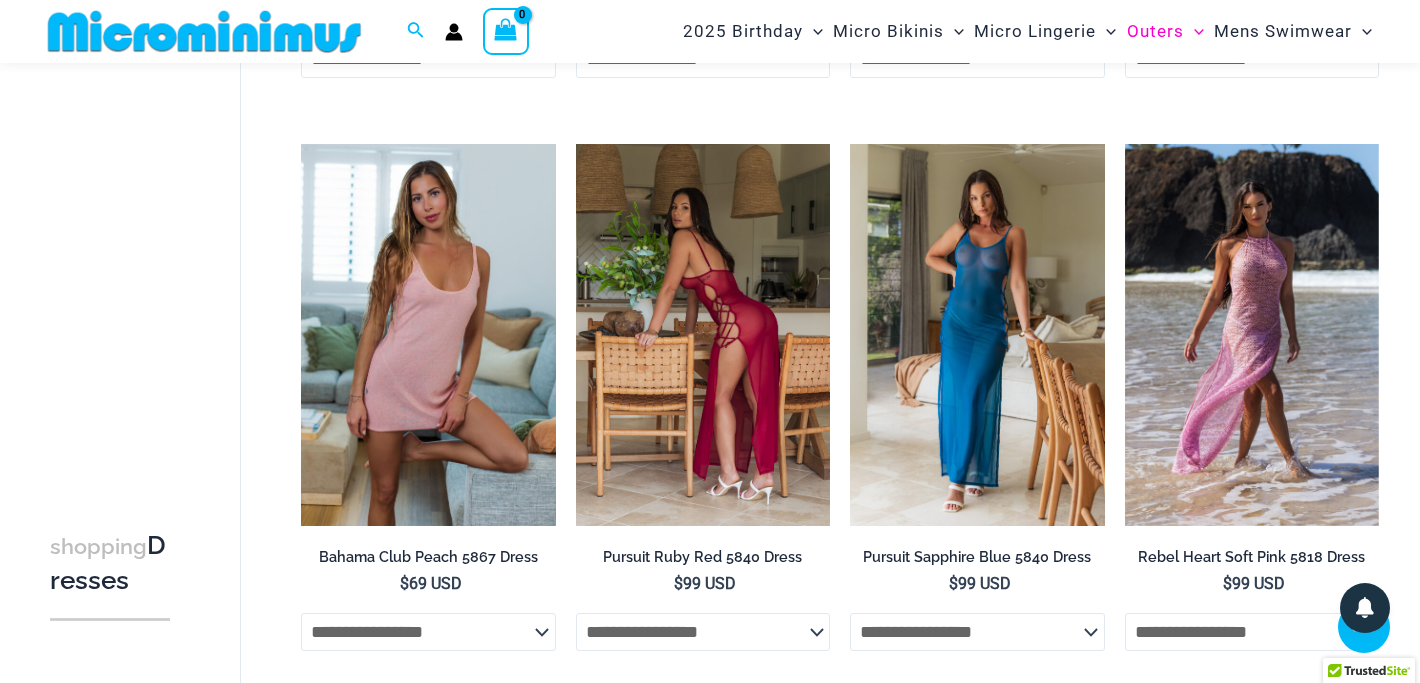 click at bounding box center (703, 335) 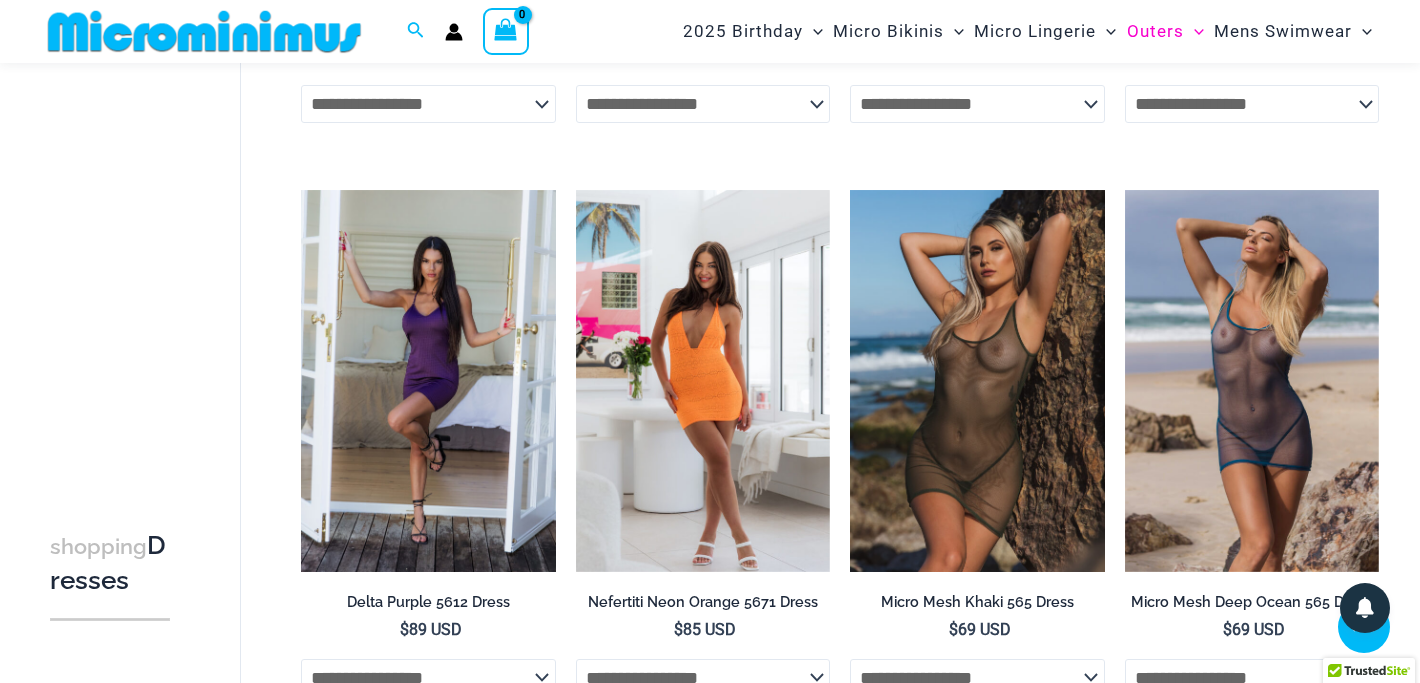 scroll, scrollTop: 1788, scrollLeft: 0, axis: vertical 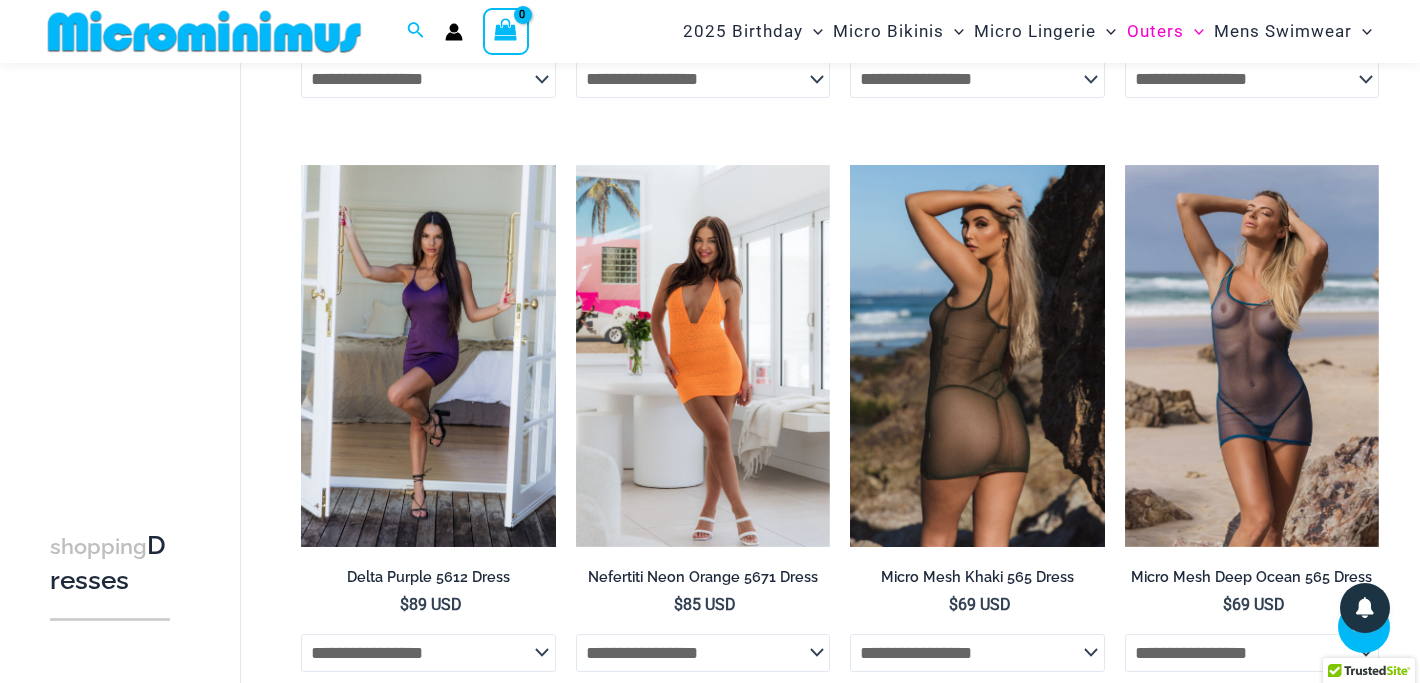 click at bounding box center [977, 356] 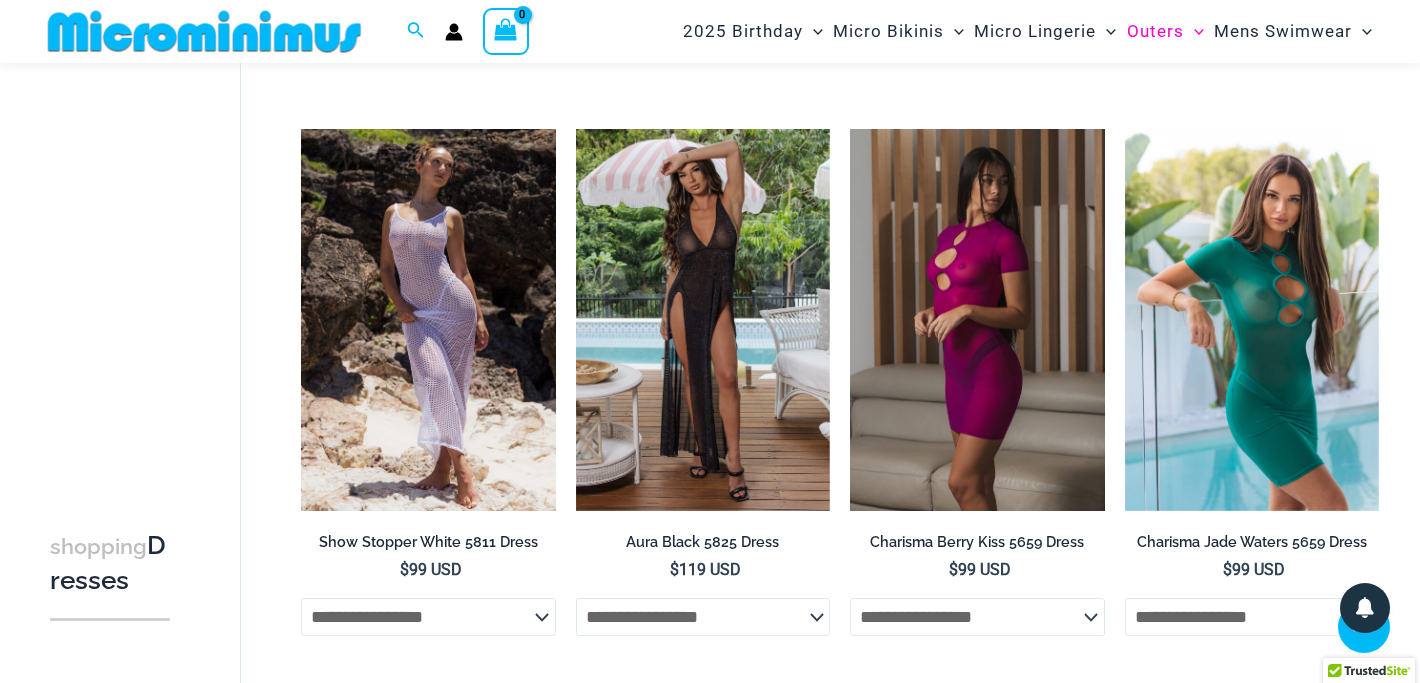 scroll, scrollTop: 2419, scrollLeft: 0, axis: vertical 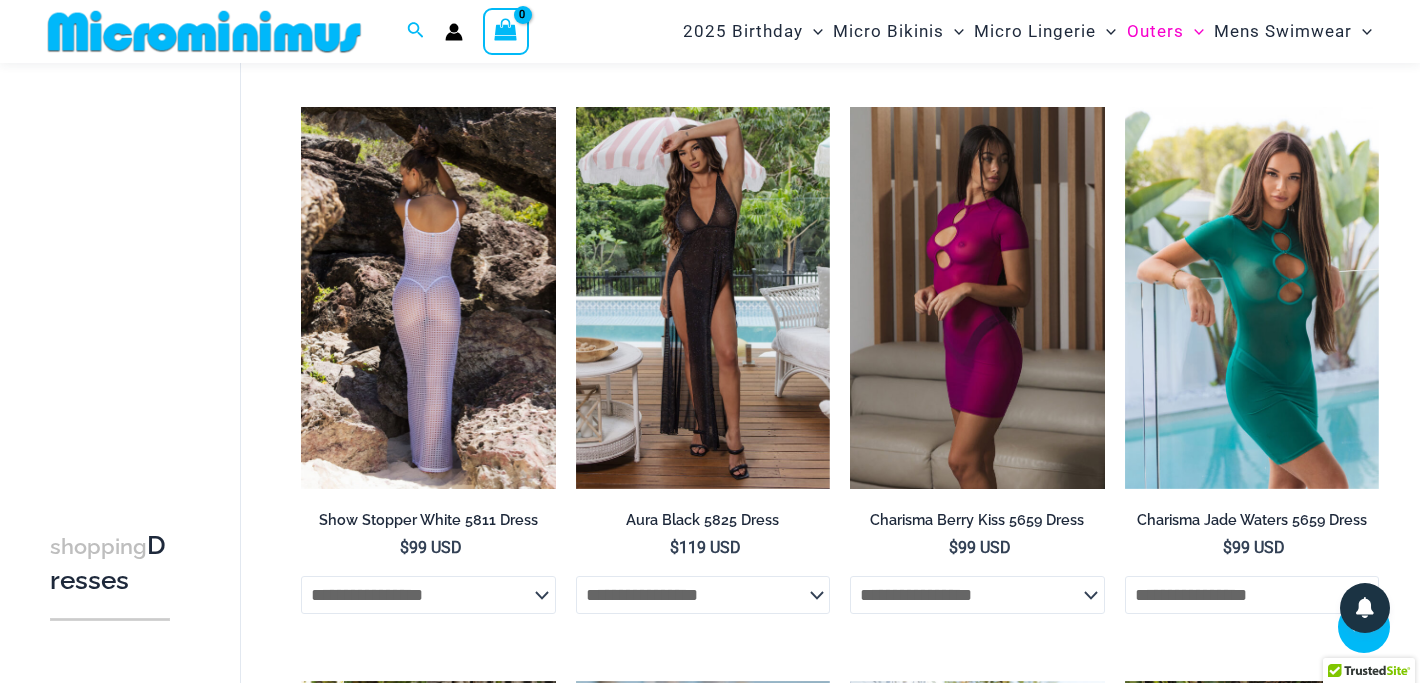 click at bounding box center [428, 298] 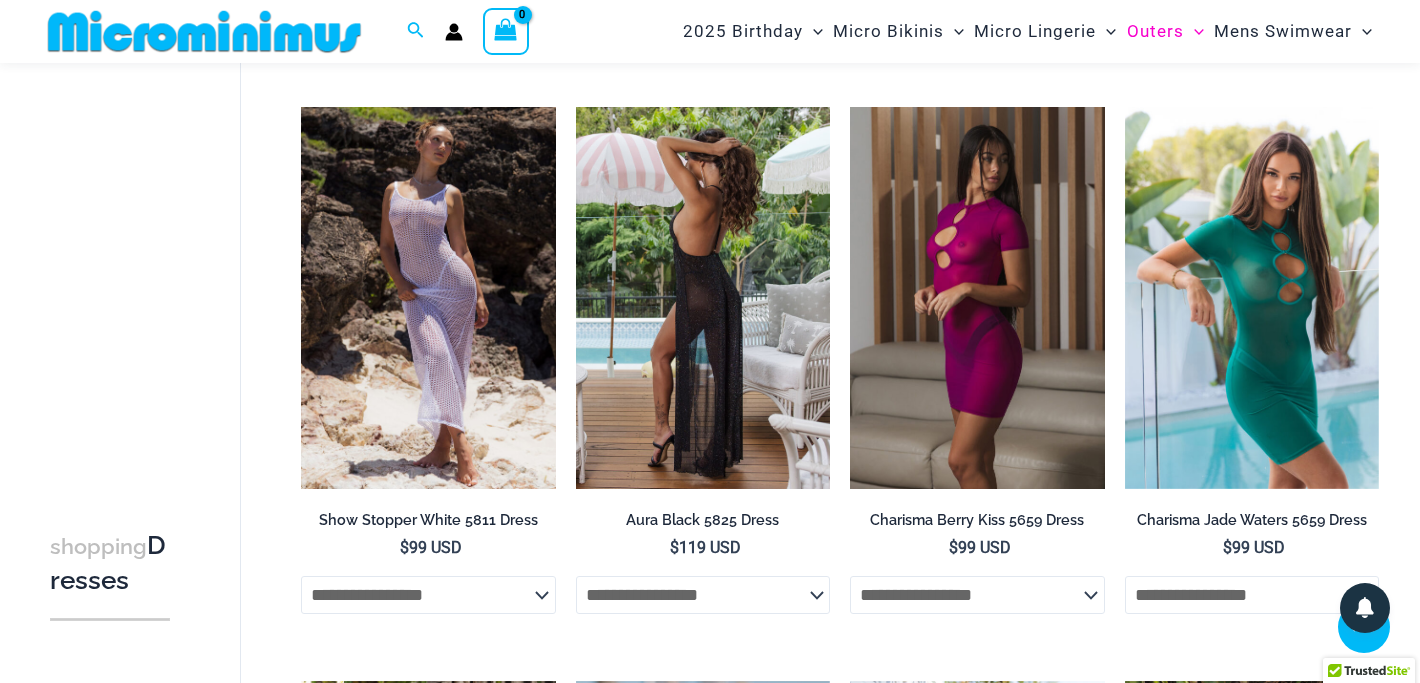 click at bounding box center (703, 298) 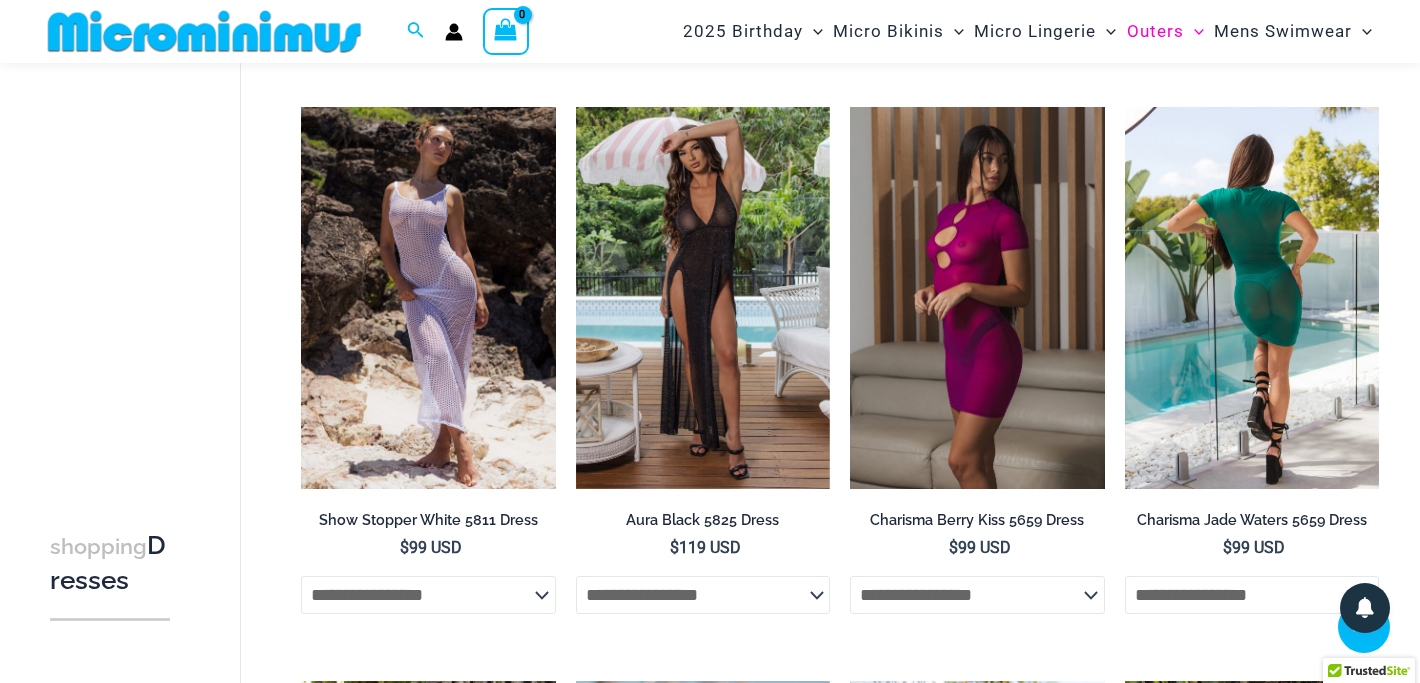 click at bounding box center (1252, 298) 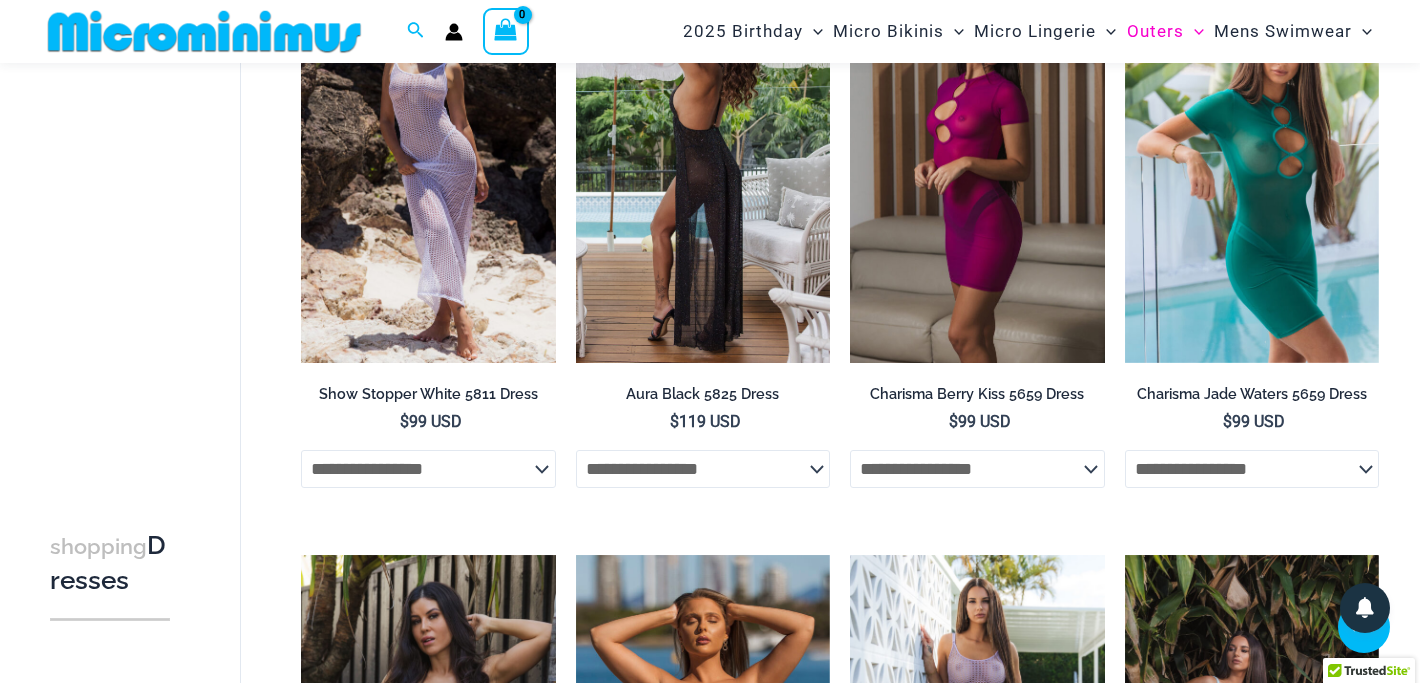 scroll, scrollTop: 3124, scrollLeft: 0, axis: vertical 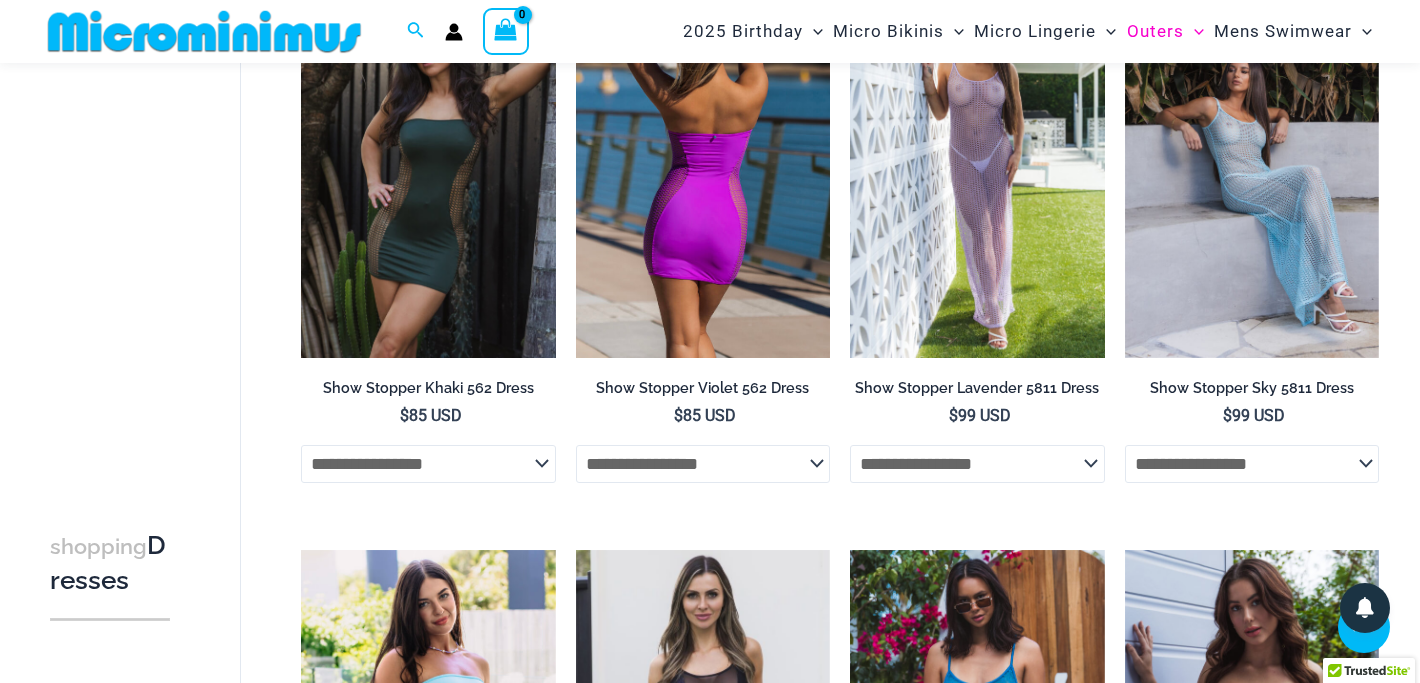 click at bounding box center (703, 167) 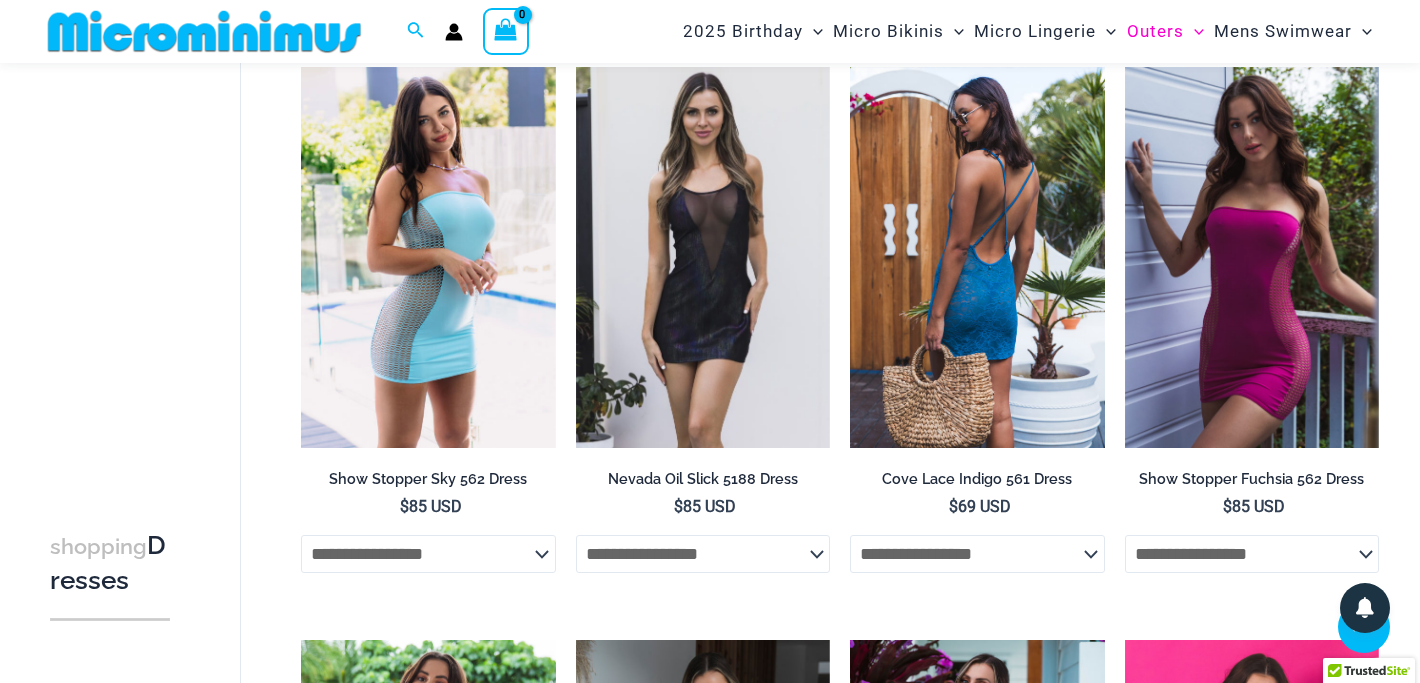 scroll, scrollTop: 3632, scrollLeft: 0, axis: vertical 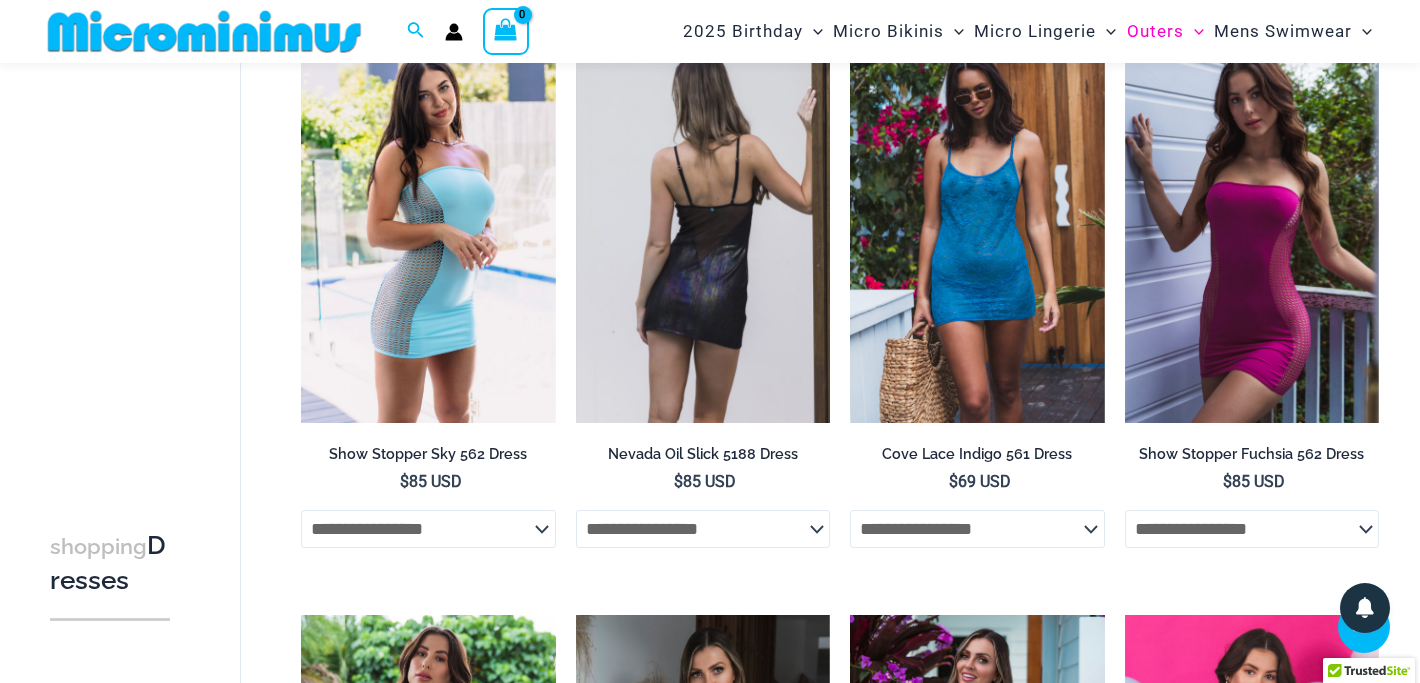 click at bounding box center [703, 233] 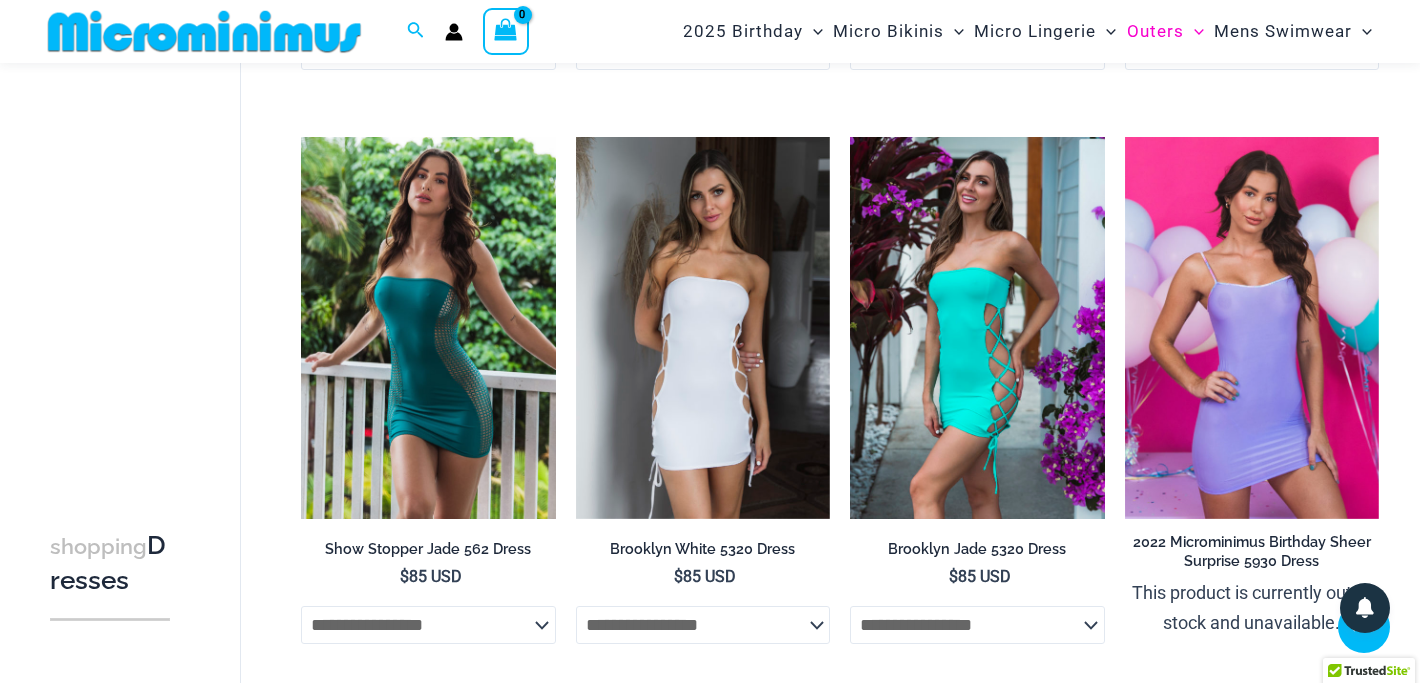 scroll, scrollTop: 4291, scrollLeft: 0, axis: vertical 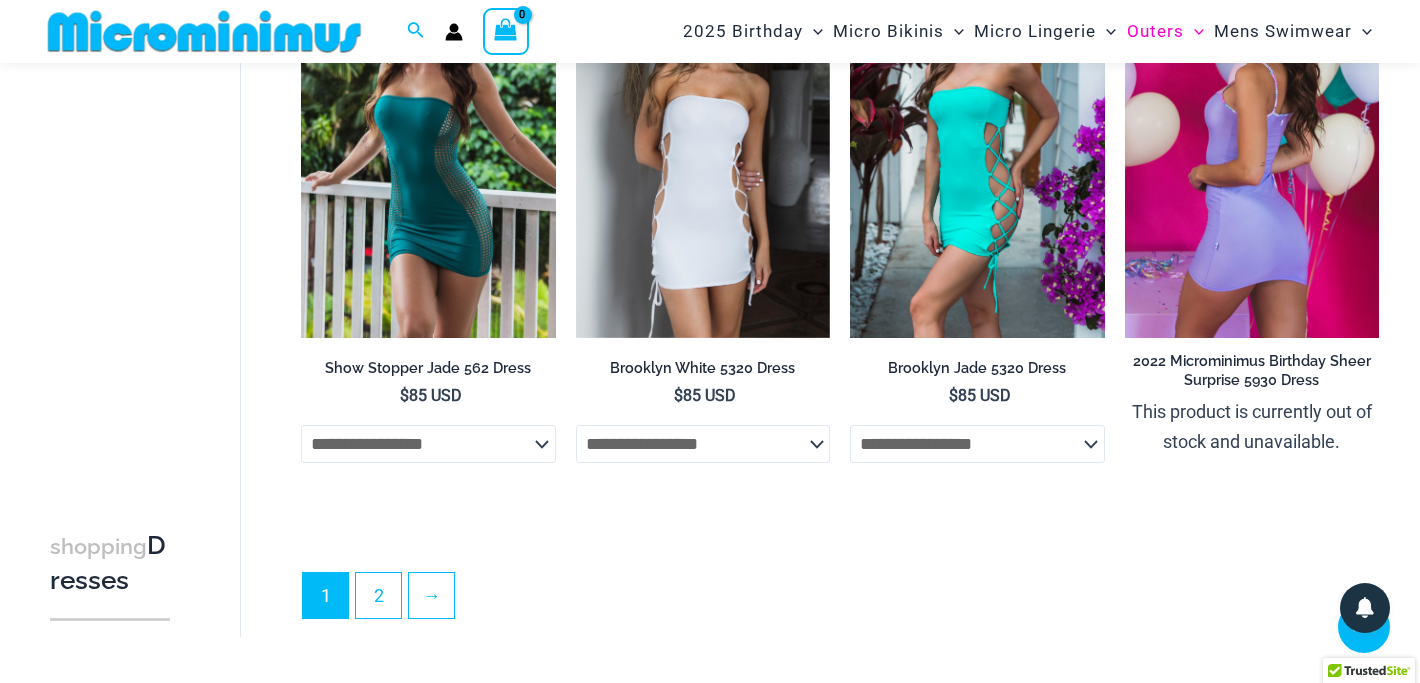 click at bounding box center (1252, 147) 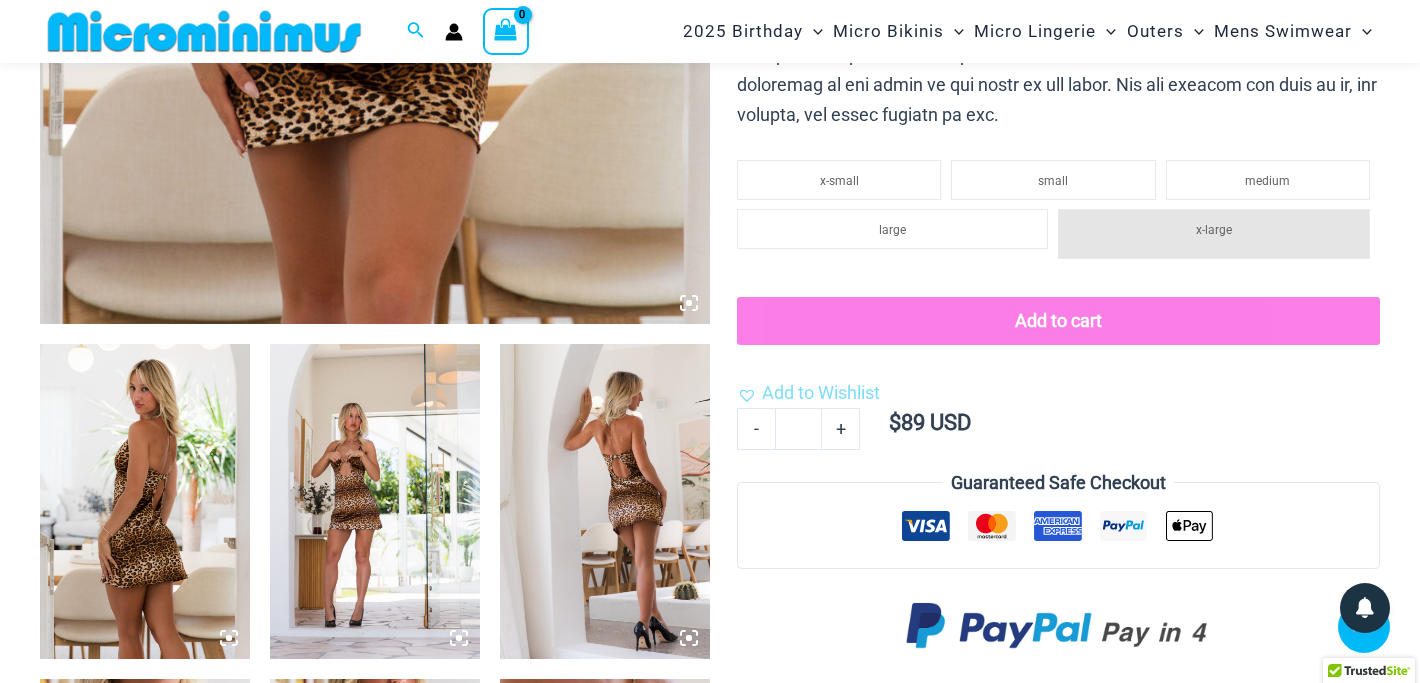 scroll, scrollTop: 862, scrollLeft: 0, axis: vertical 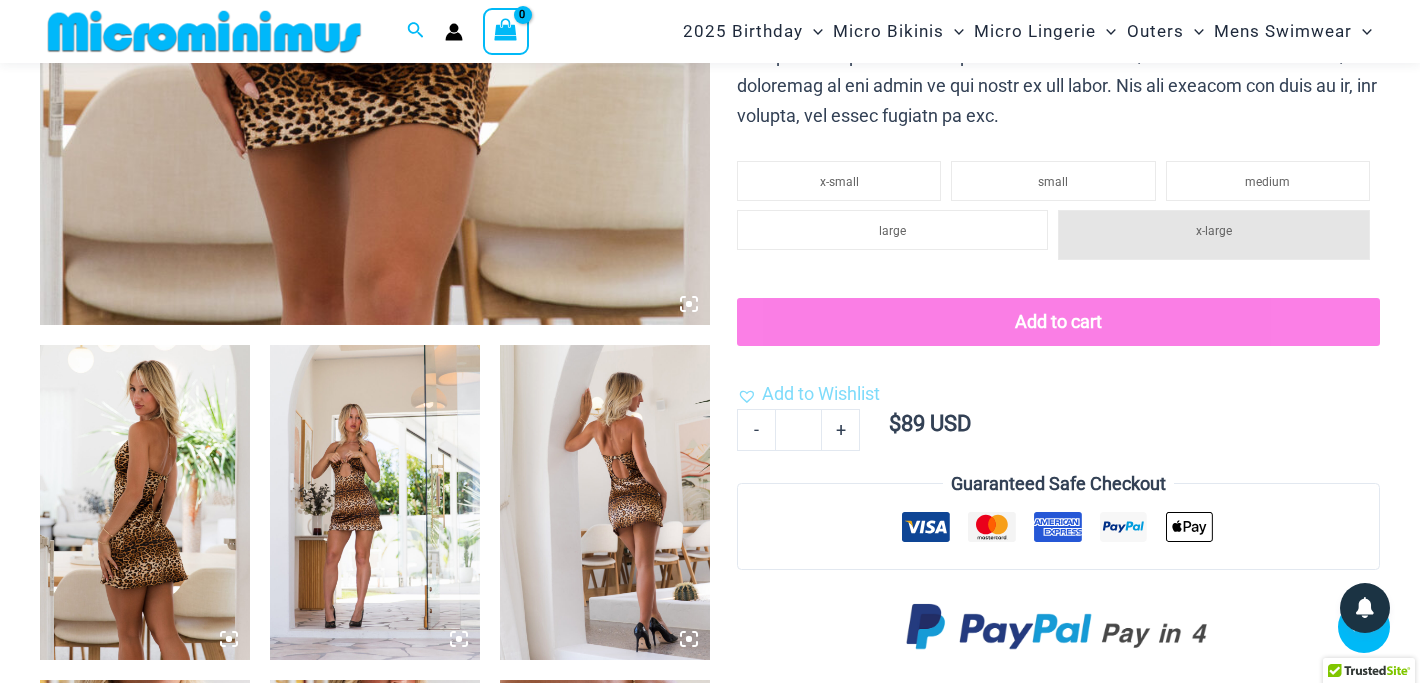 click at bounding box center (145, 502) 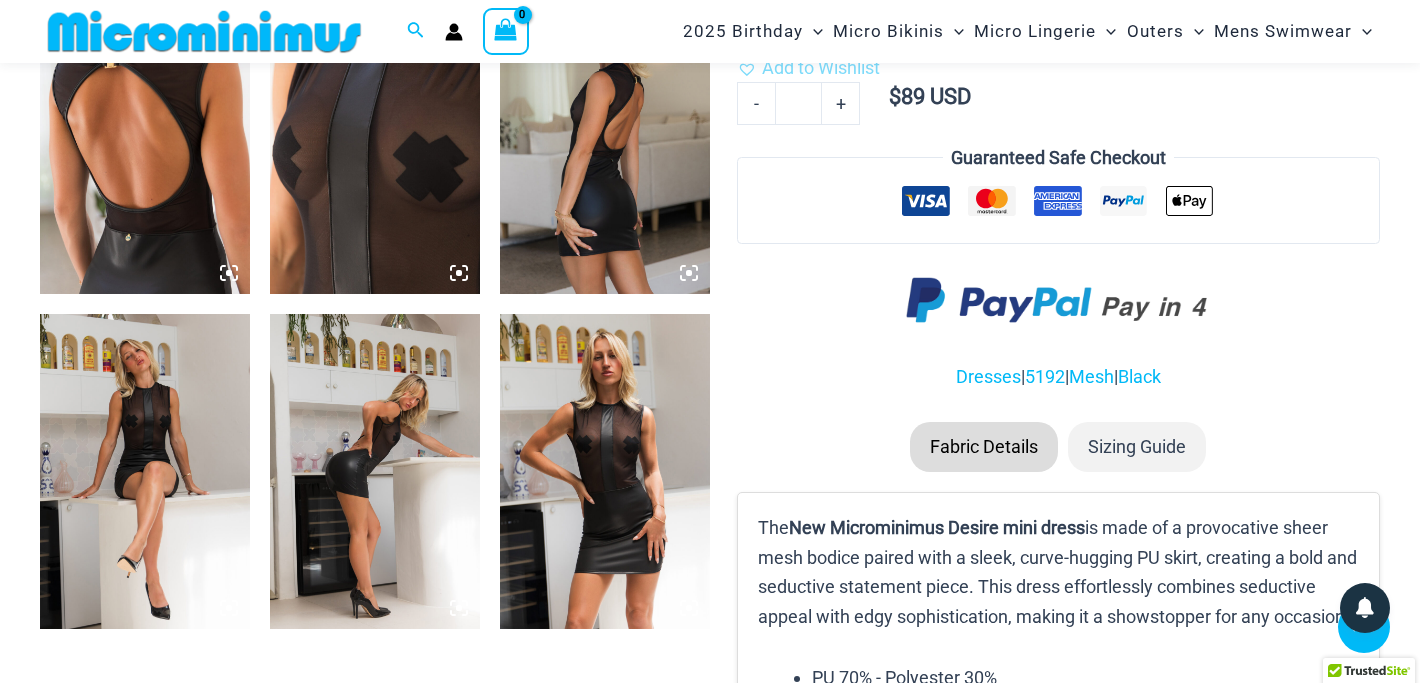 scroll, scrollTop: 1234, scrollLeft: 0, axis: vertical 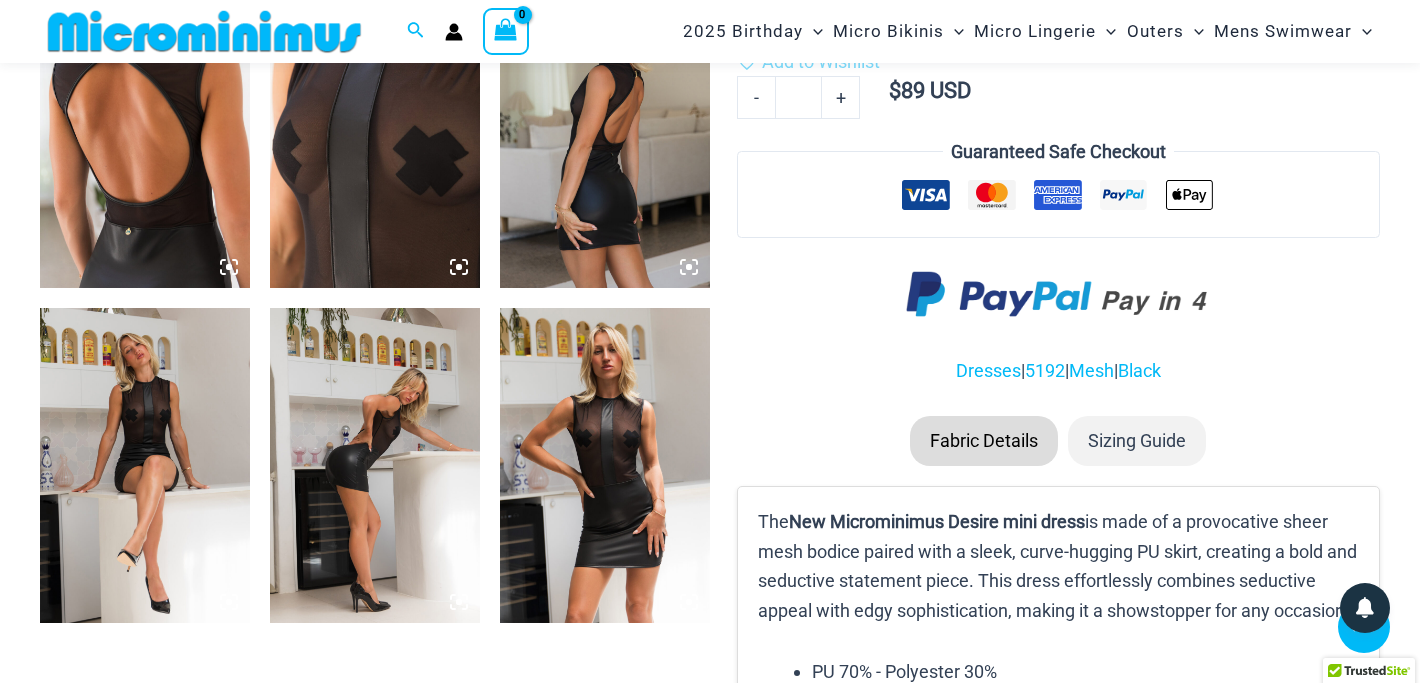 click at bounding box center (605, 130) 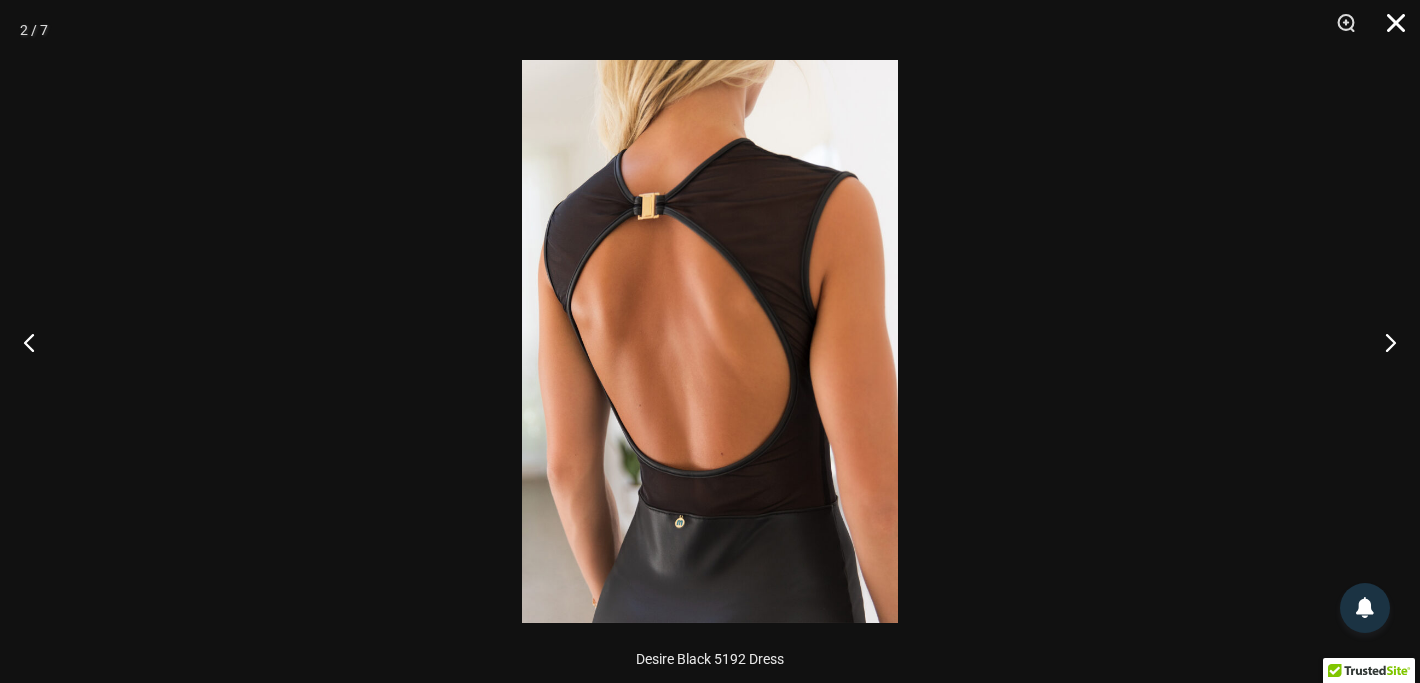 click at bounding box center [1389, 30] 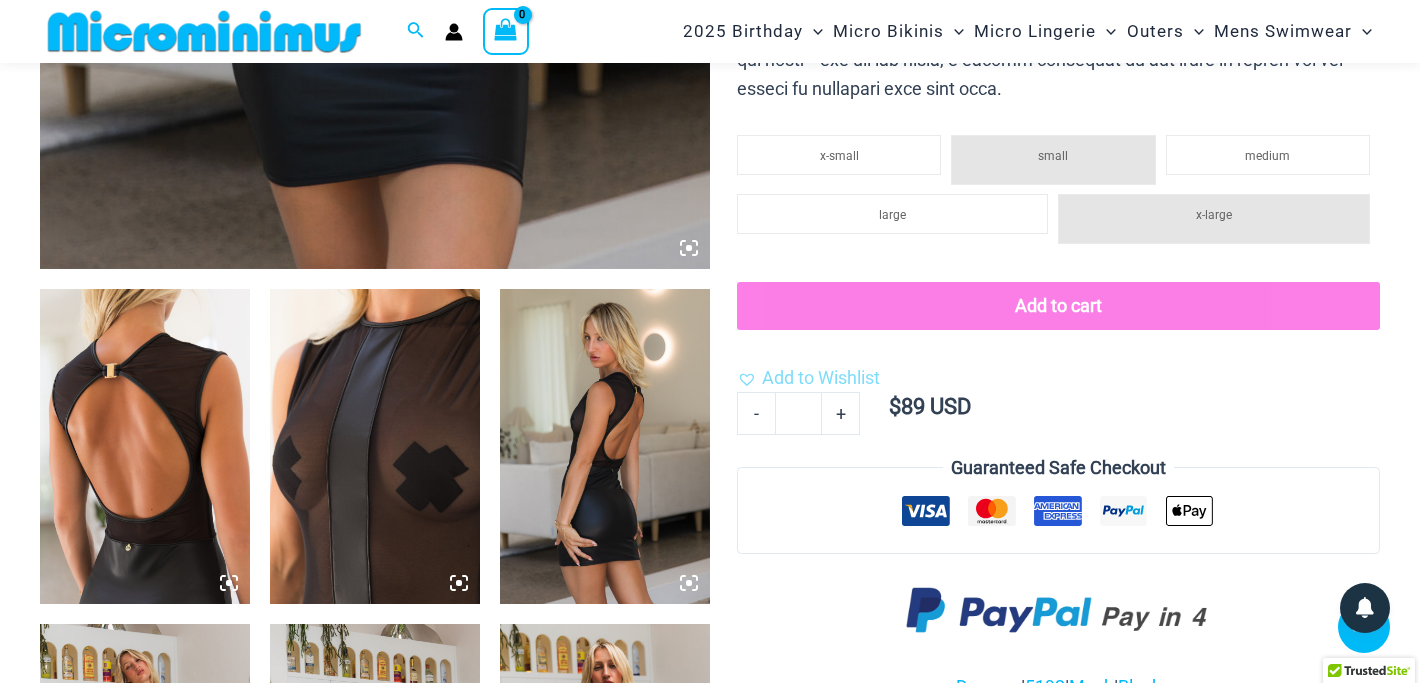 scroll, scrollTop: 876, scrollLeft: 0, axis: vertical 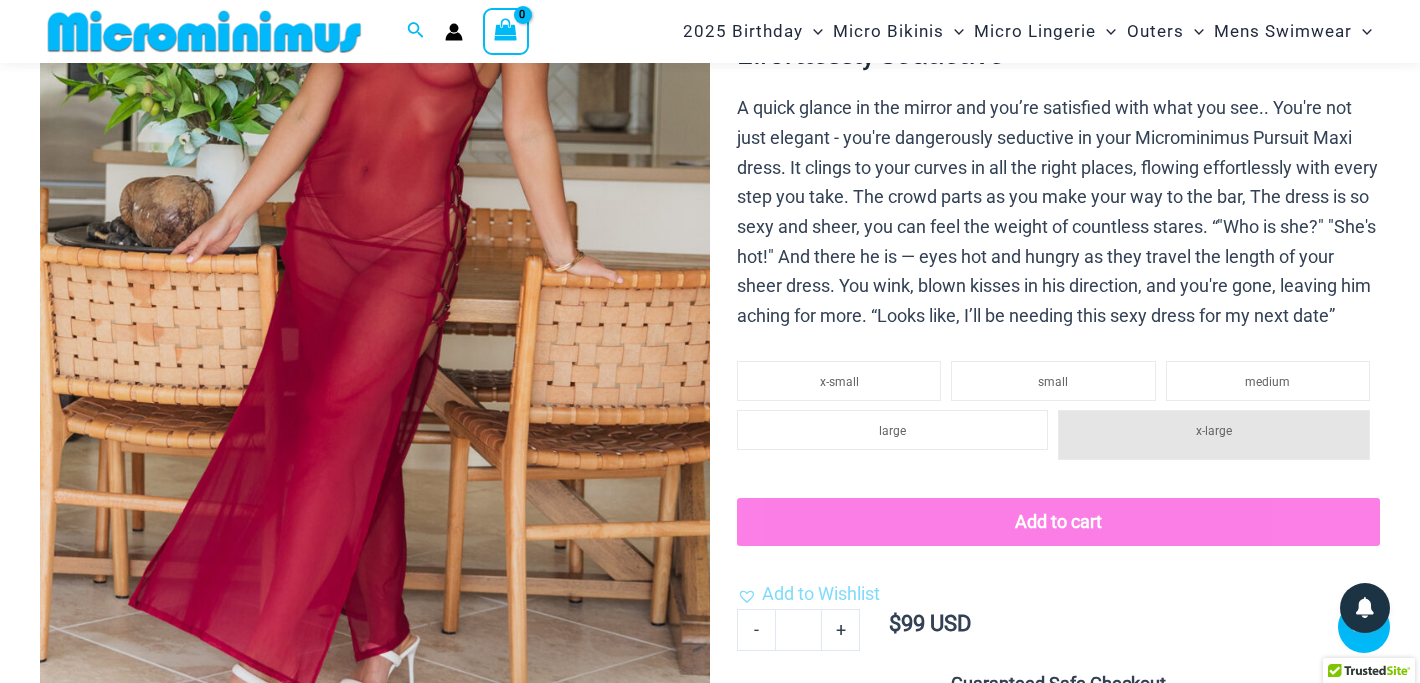 click at bounding box center [375, 260] 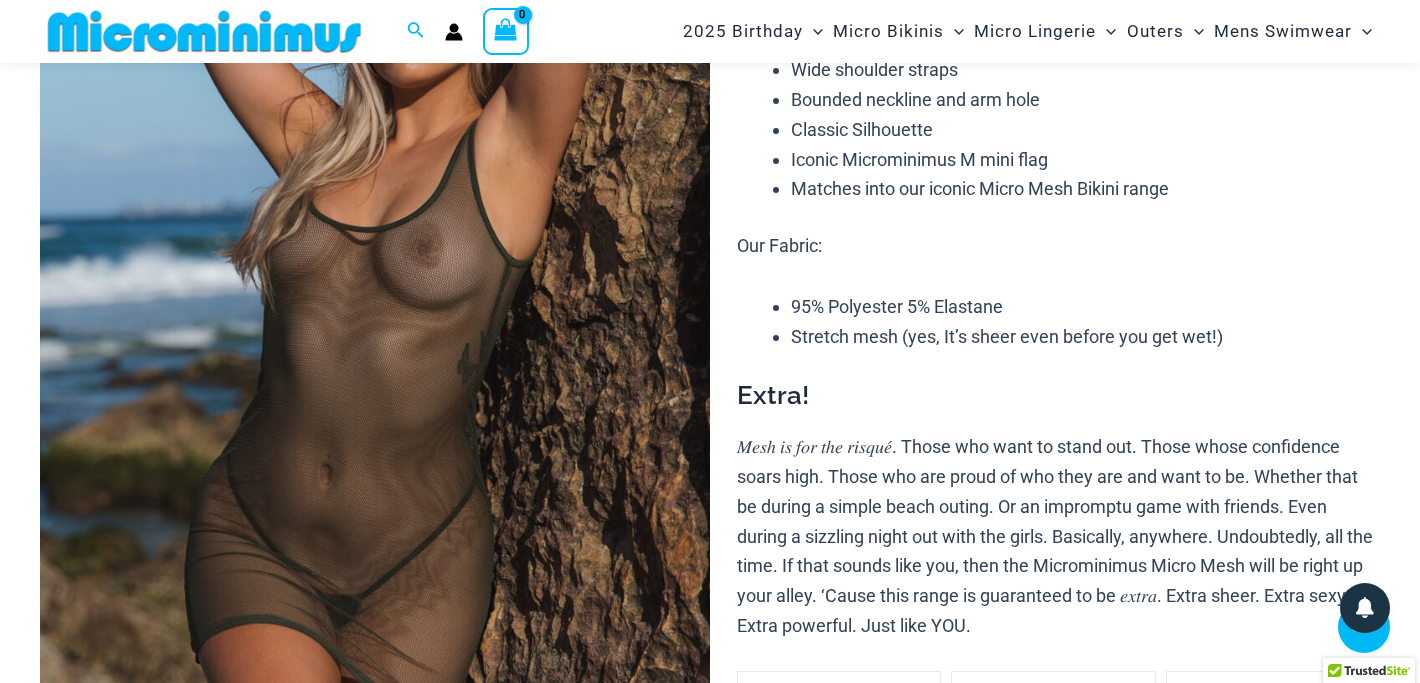 scroll, scrollTop: 365, scrollLeft: 0, axis: vertical 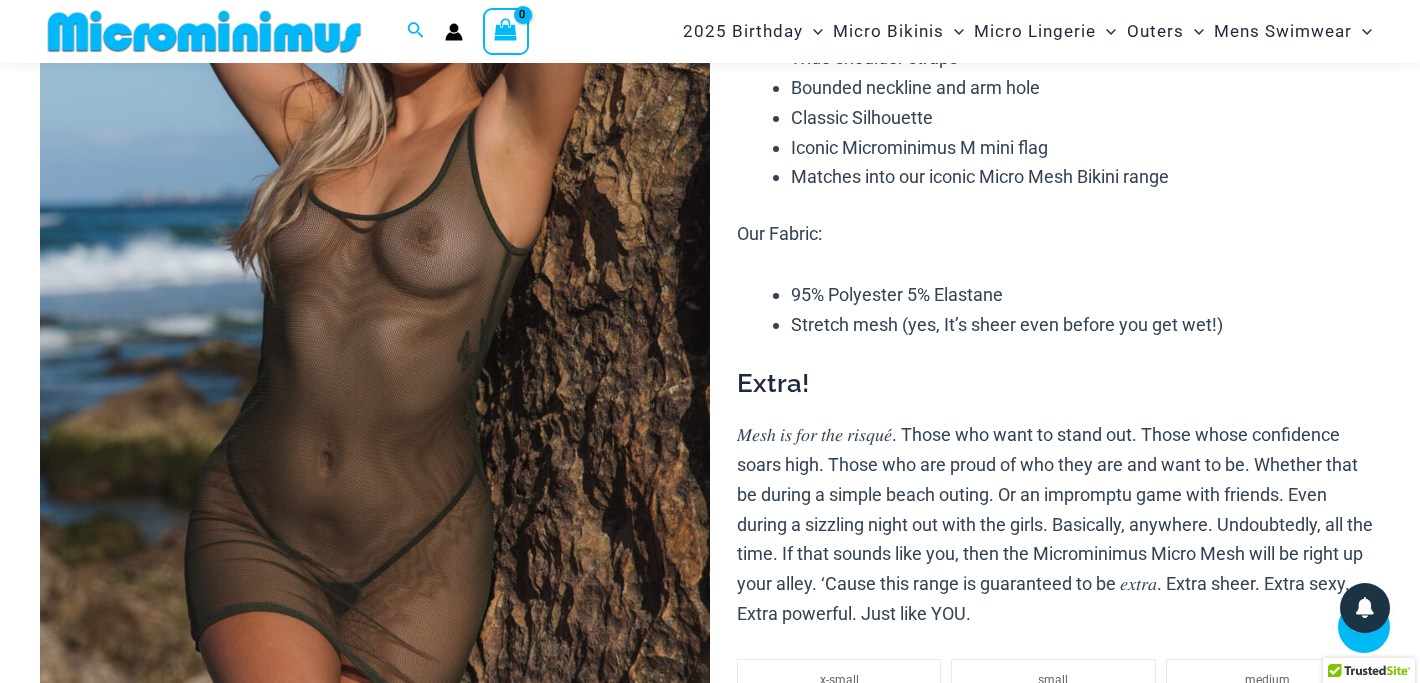 click at bounding box center [375, 319] 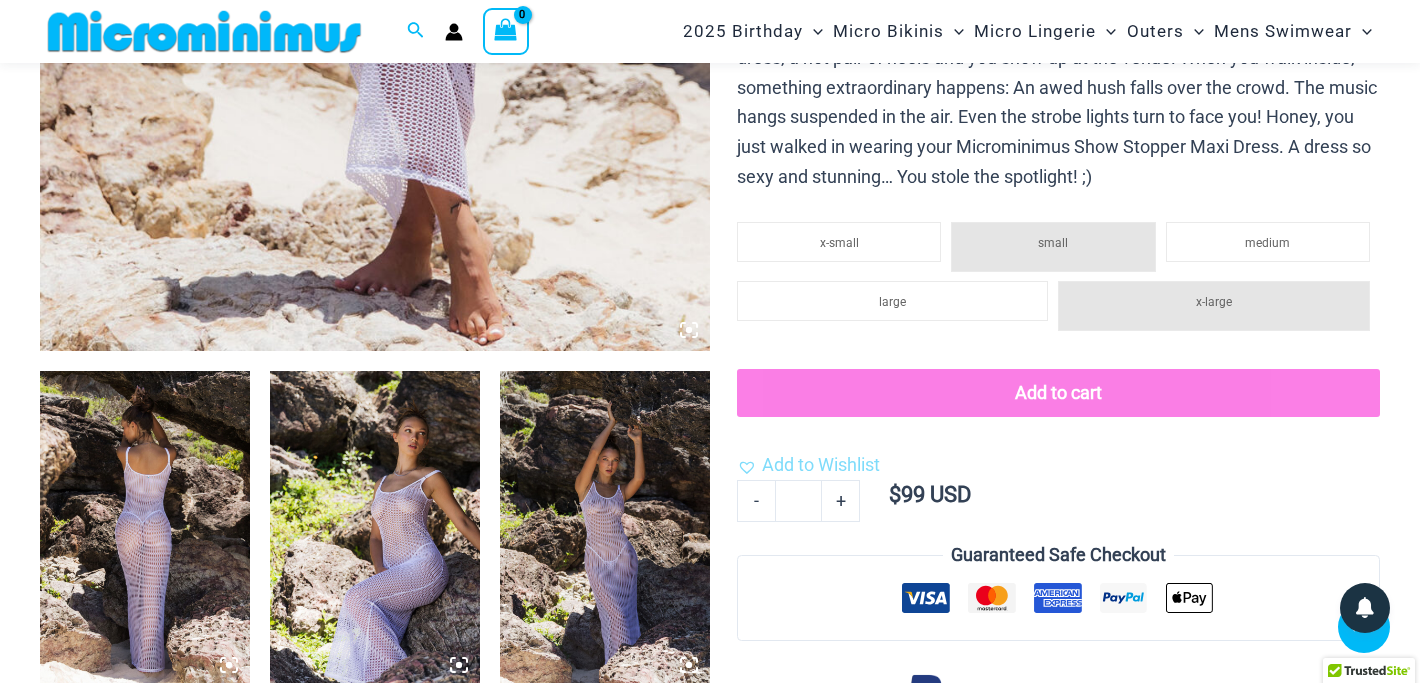 scroll, scrollTop: 1148, scrollLeft: 0, axis: vertical 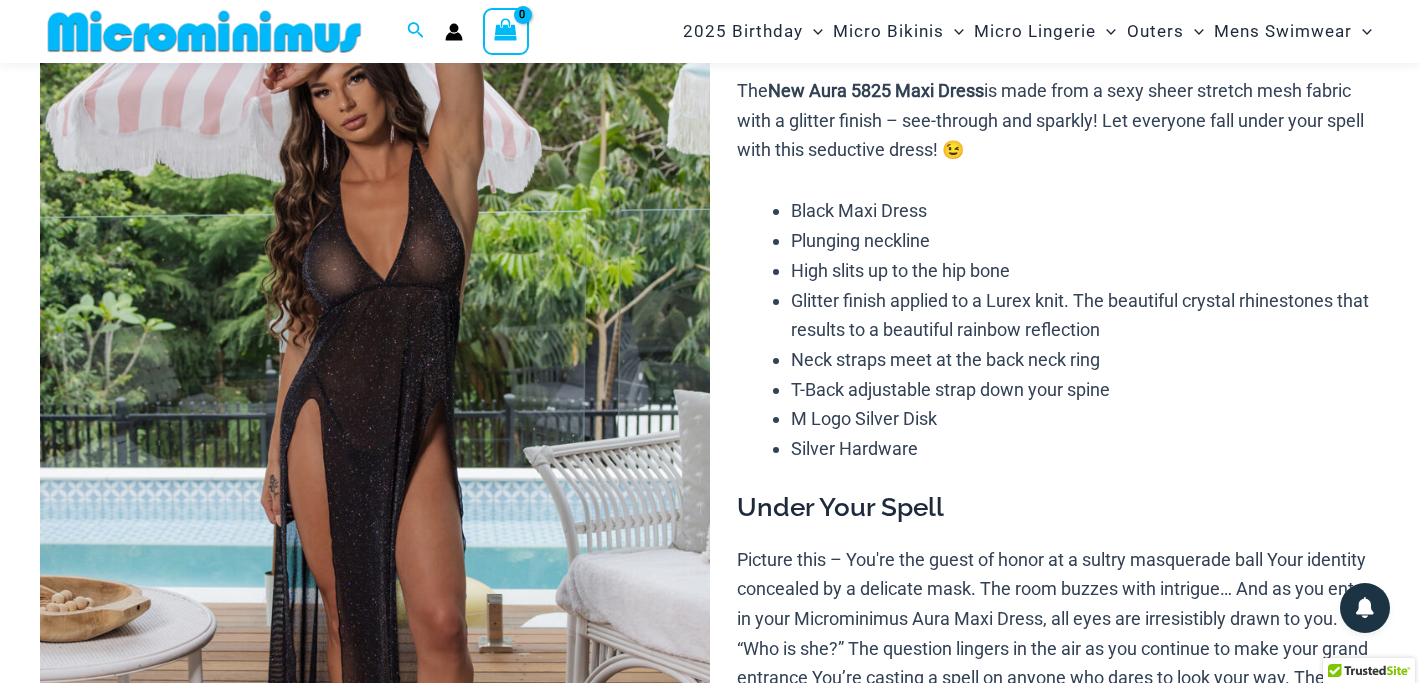 click at bounding box center [375, 472] 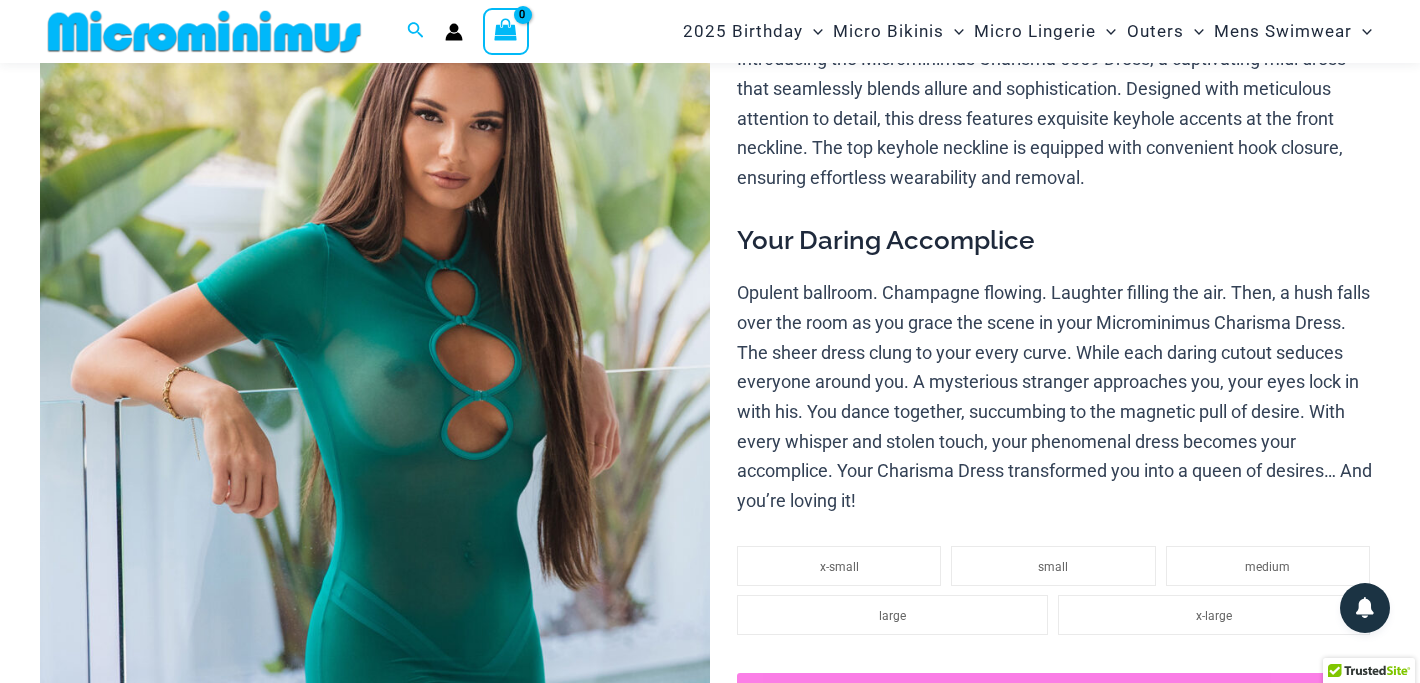 scroll, scrollTop: 273, scrollLeft: 0, axis: vertical 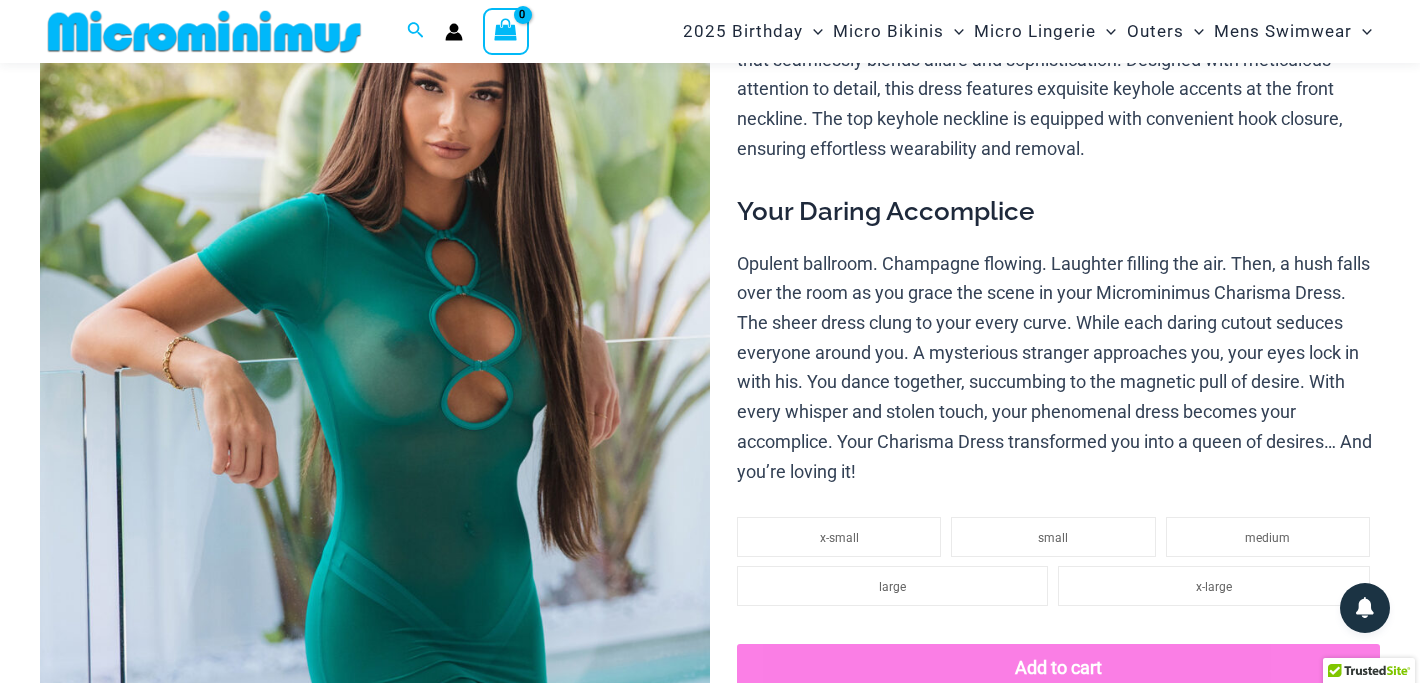click at bounding box center (375, 411) 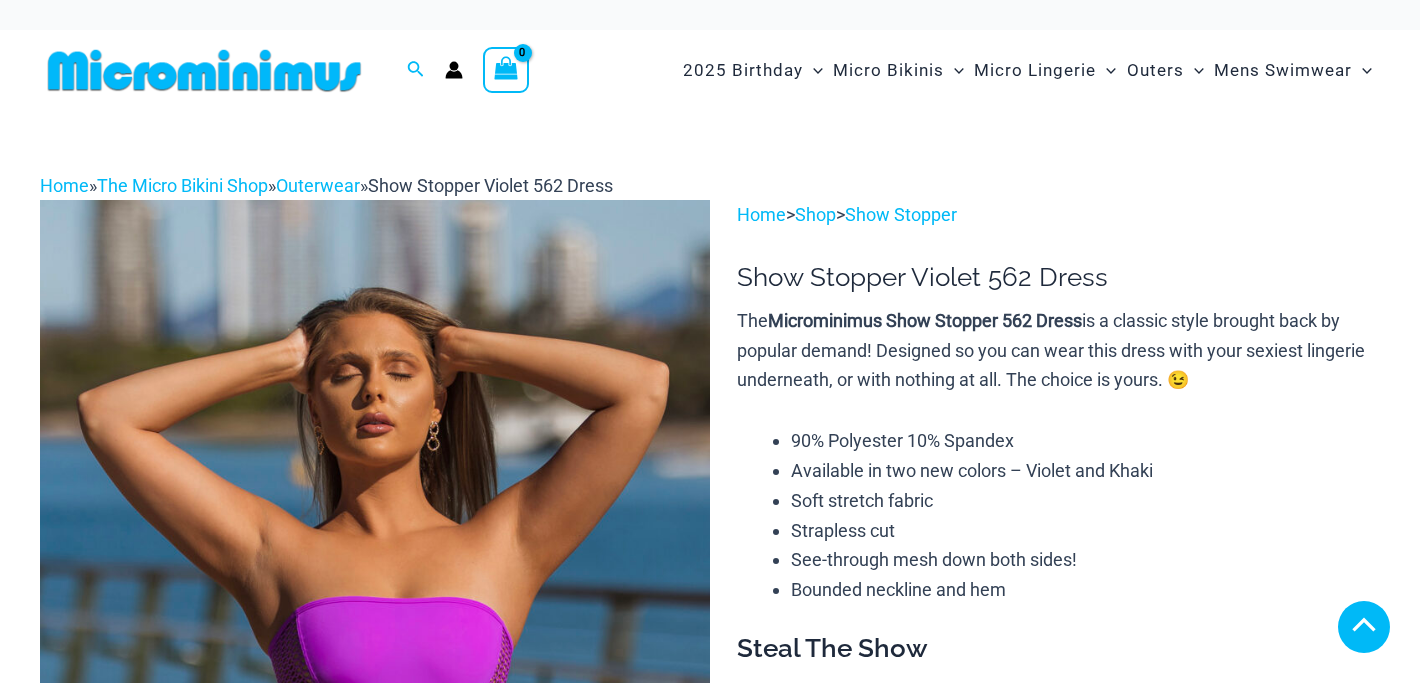 scroll, scrollTop: 525, scrollLeft: 0, axis: vertical 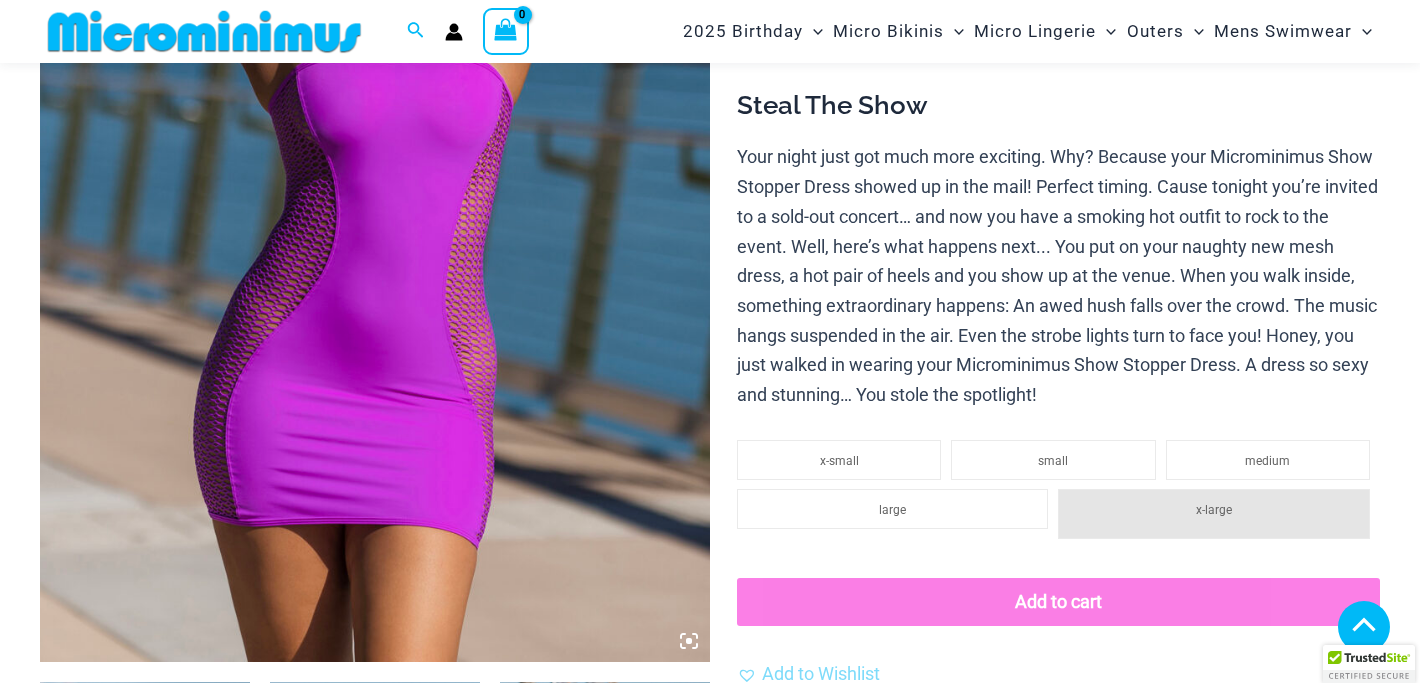 click at bounding box center (375, 159) 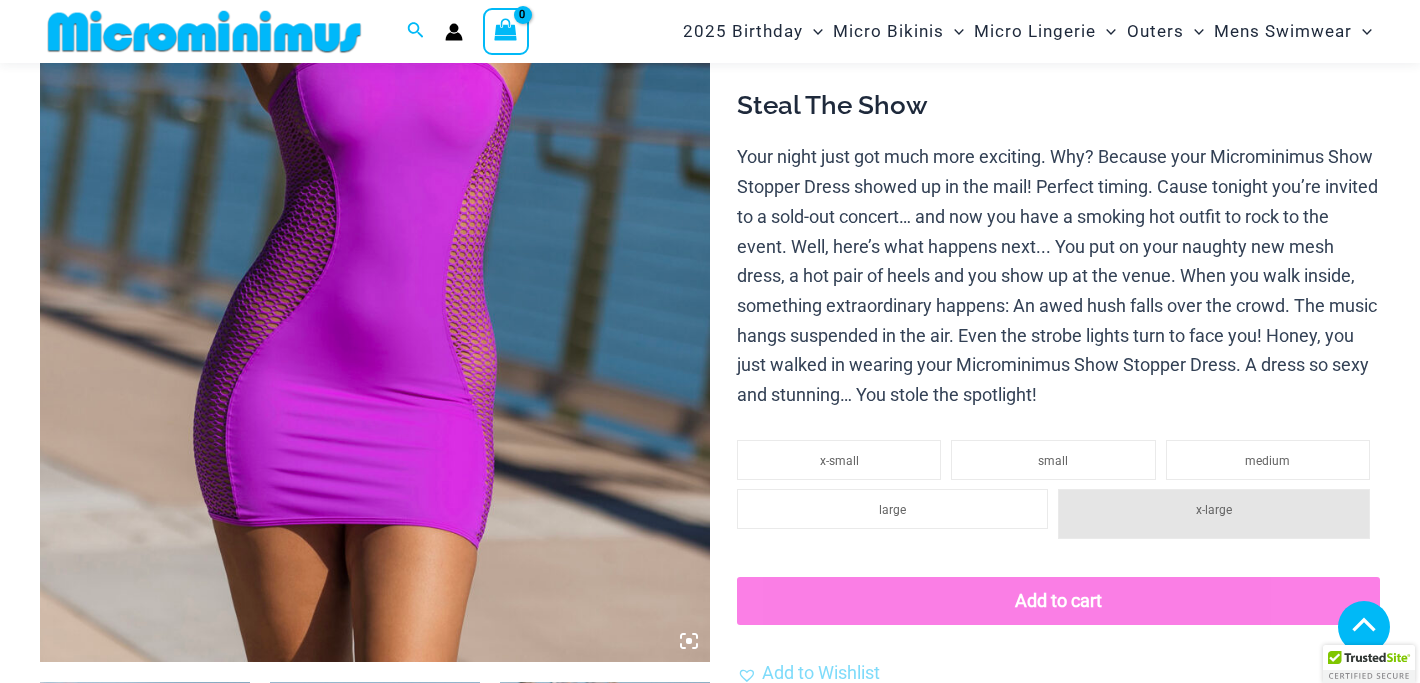 scroll, scrollTop: 626, scrollLeft: 0, axis: vertical 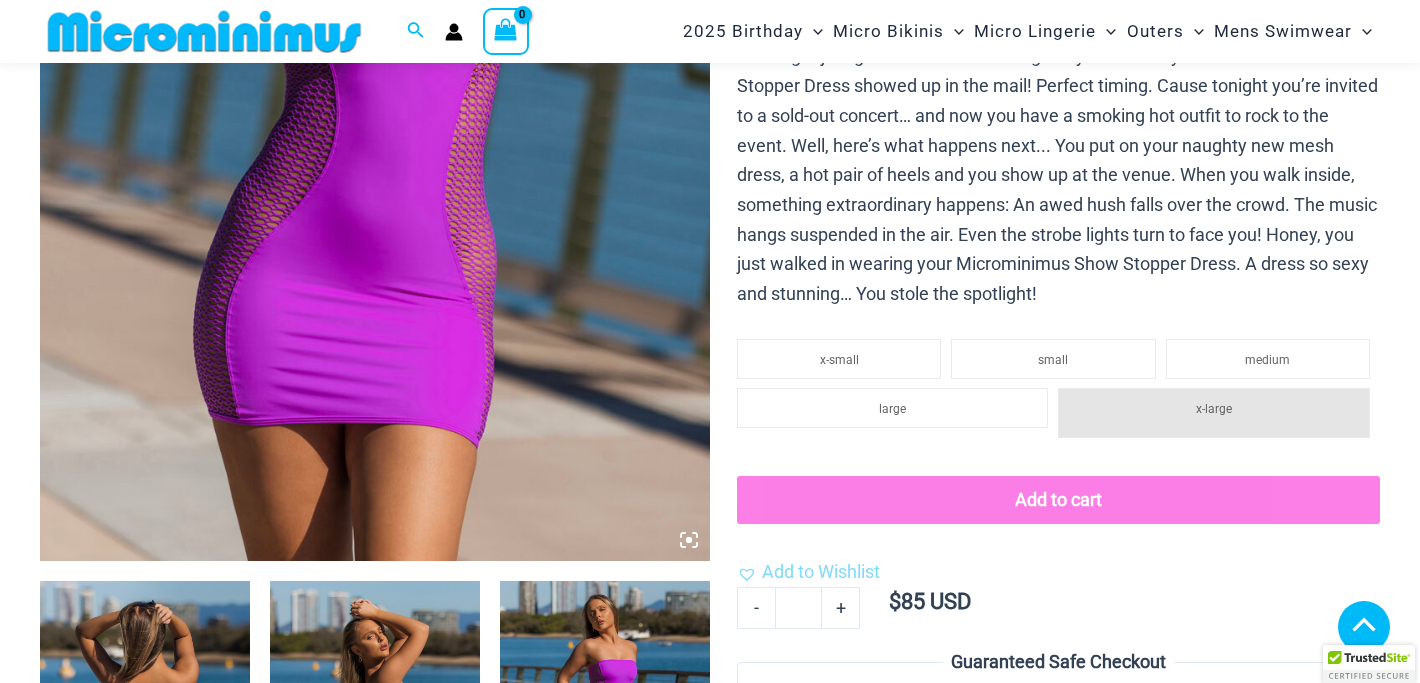 click 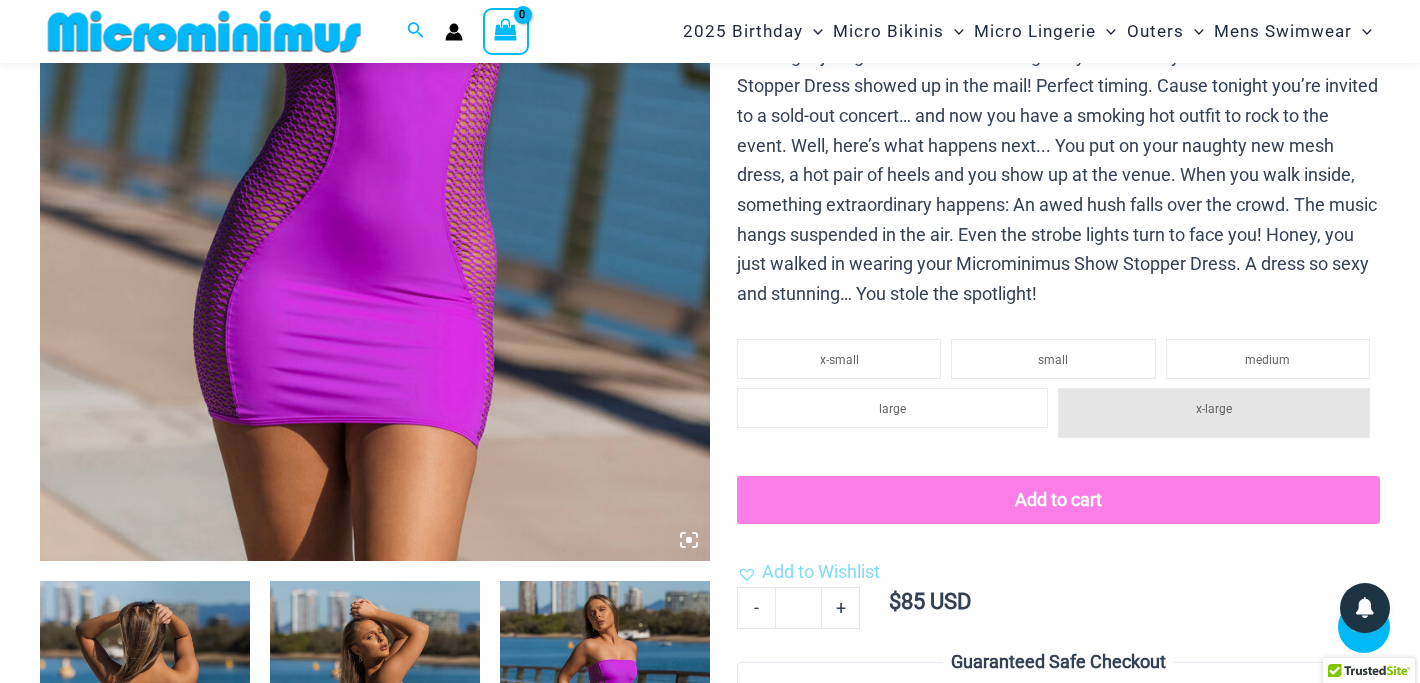 click at bounding box center [375, 58] 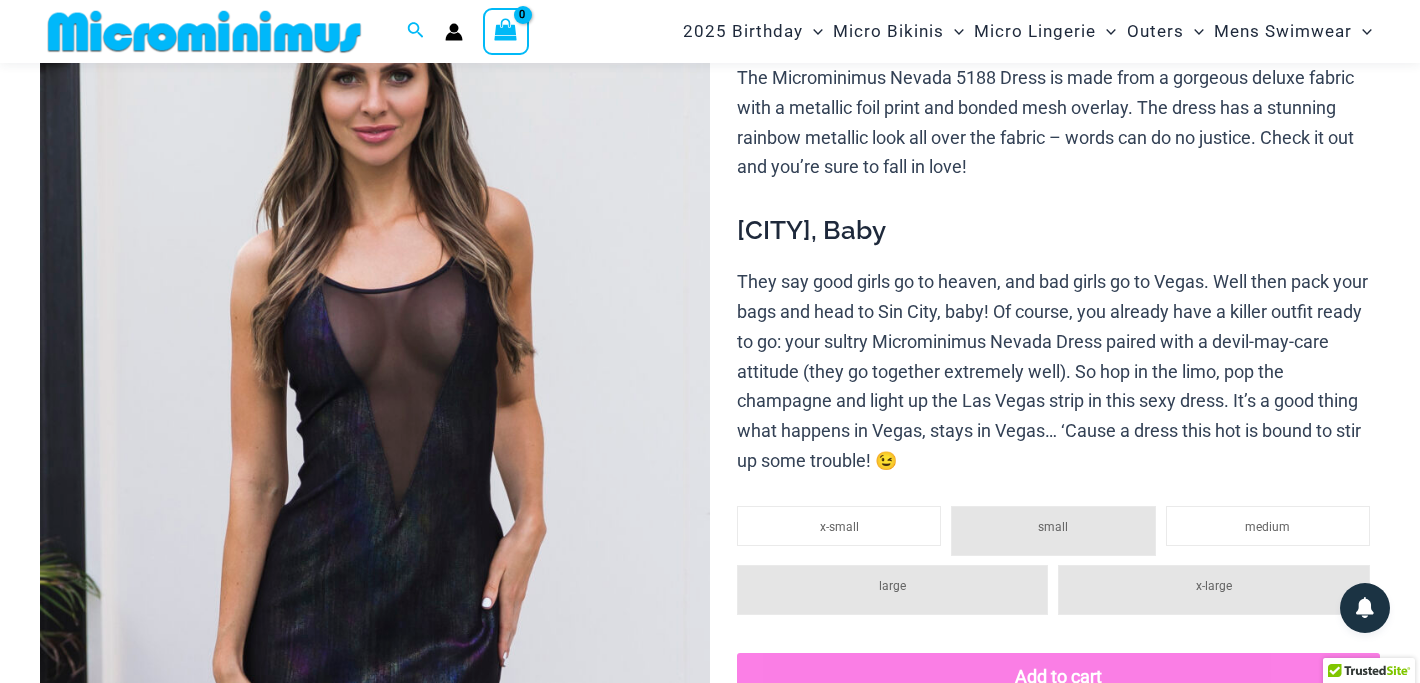 scroll, scrollTop: 245, scrollLeft: 0, axis: vertical 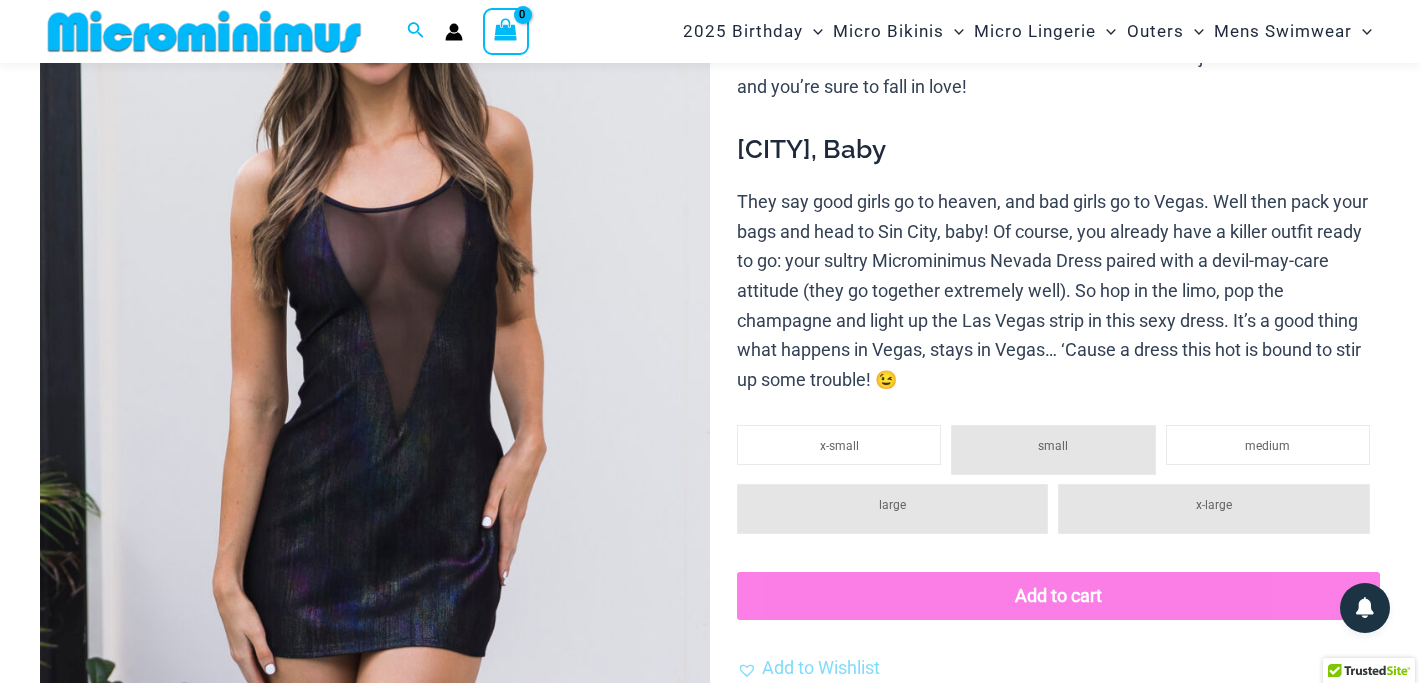 click at bounding box center (375, 379) 